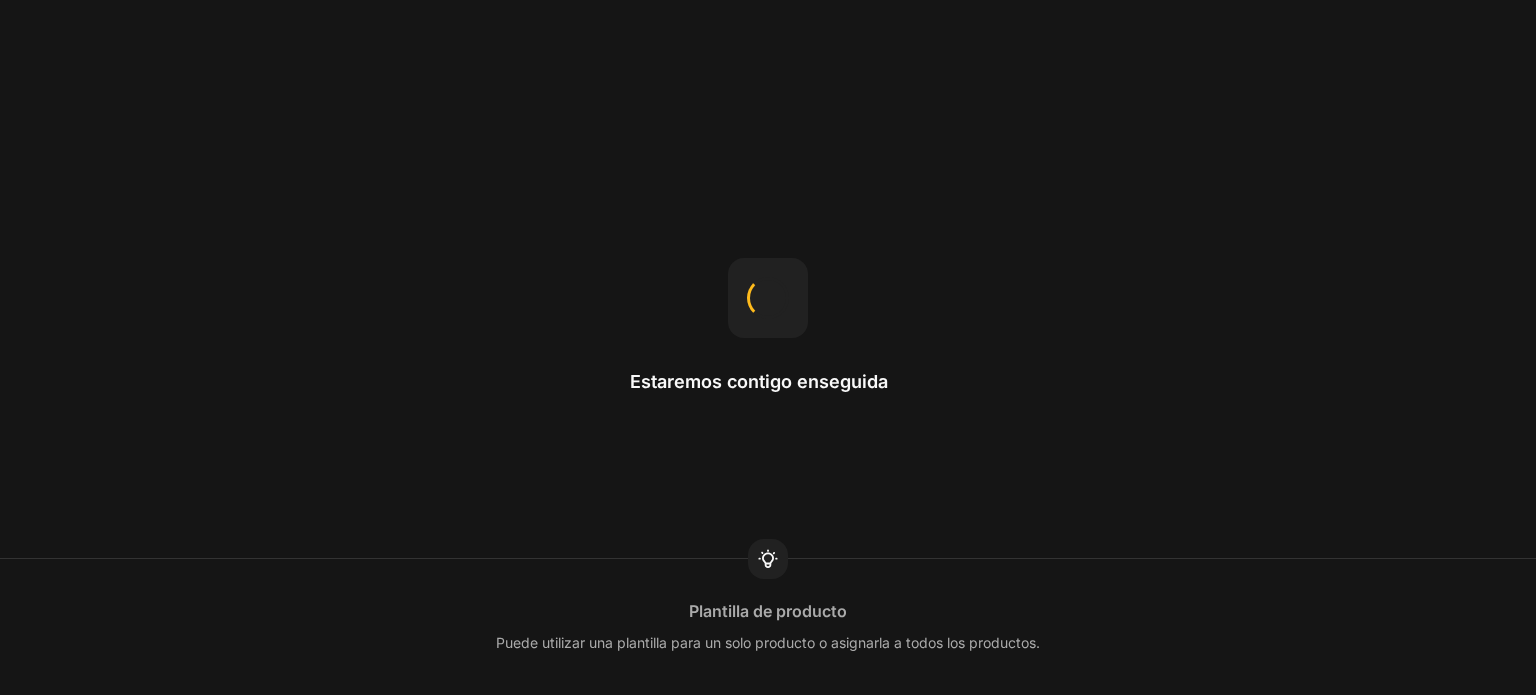 scroll, scrollTop: 0, scrollLeft: 0, axis: both 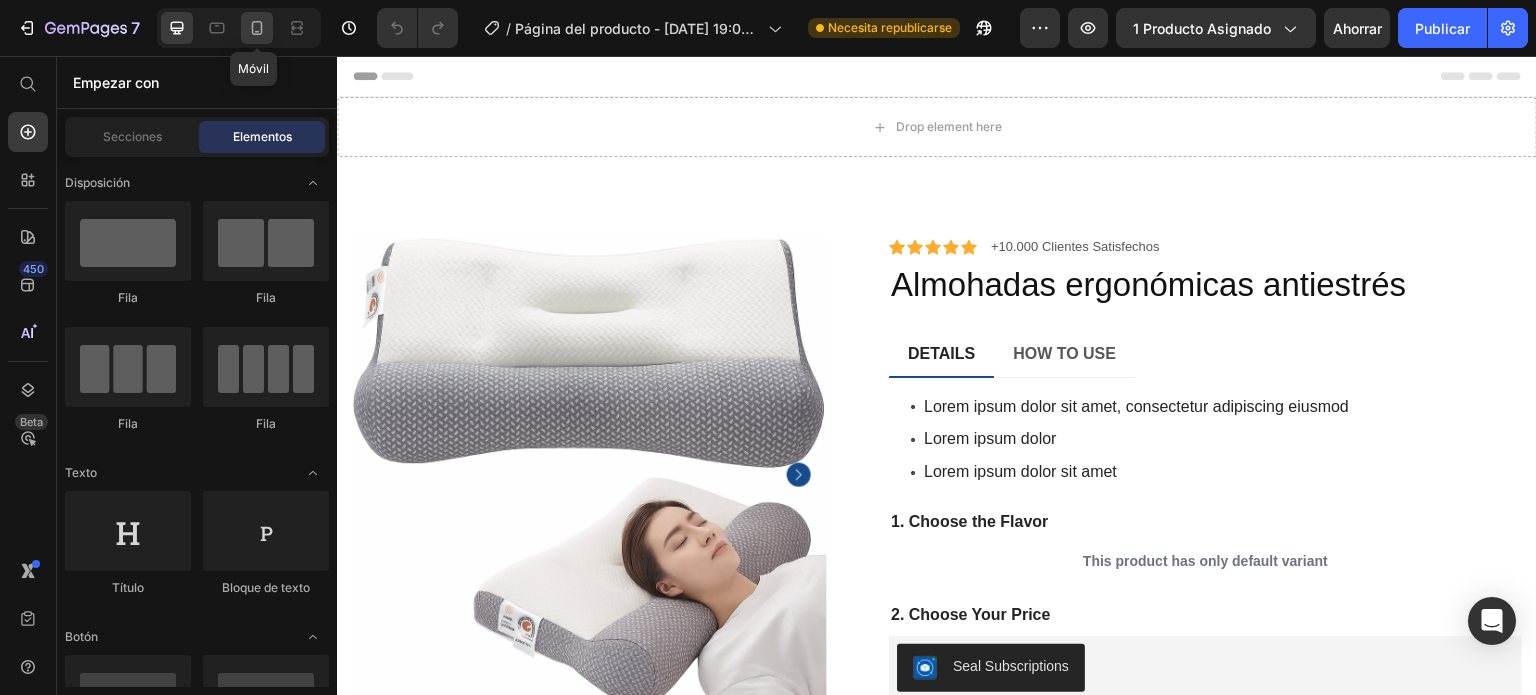 click 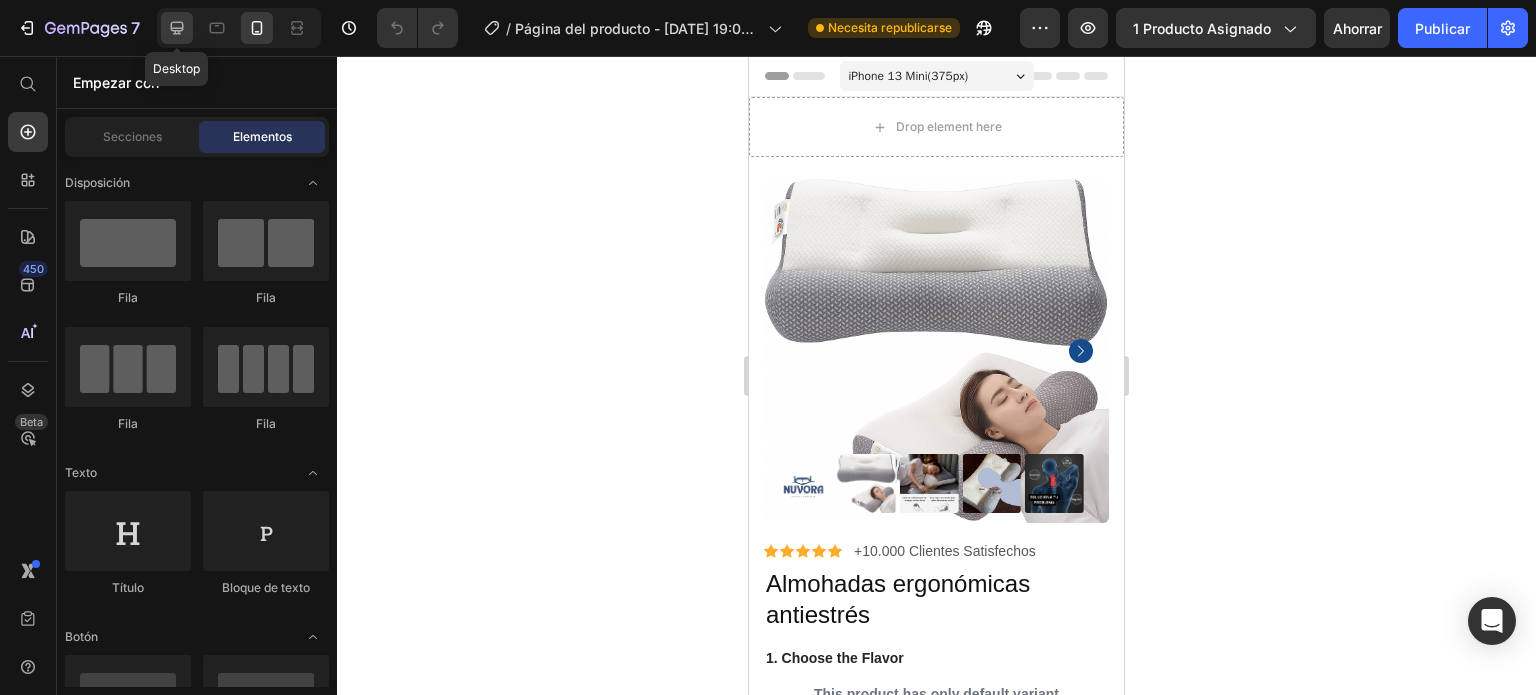 click 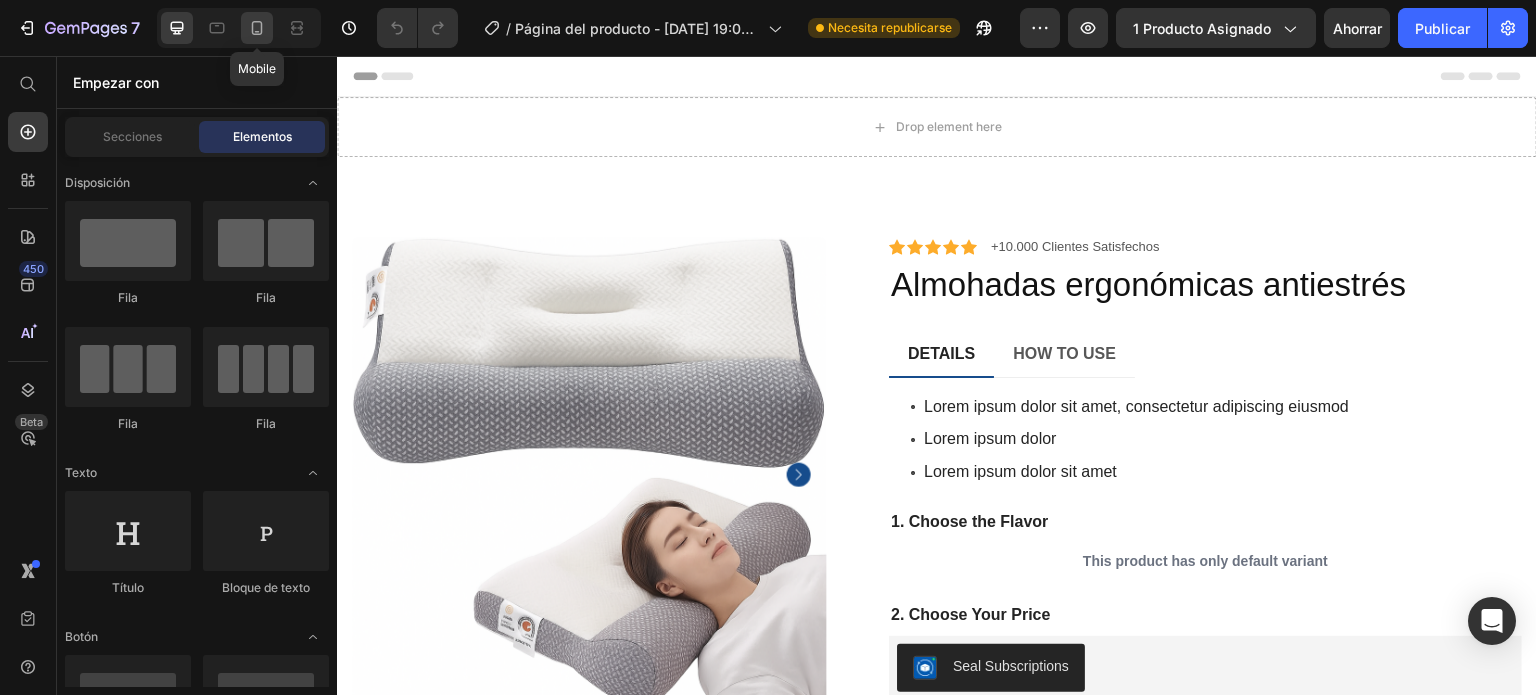 click 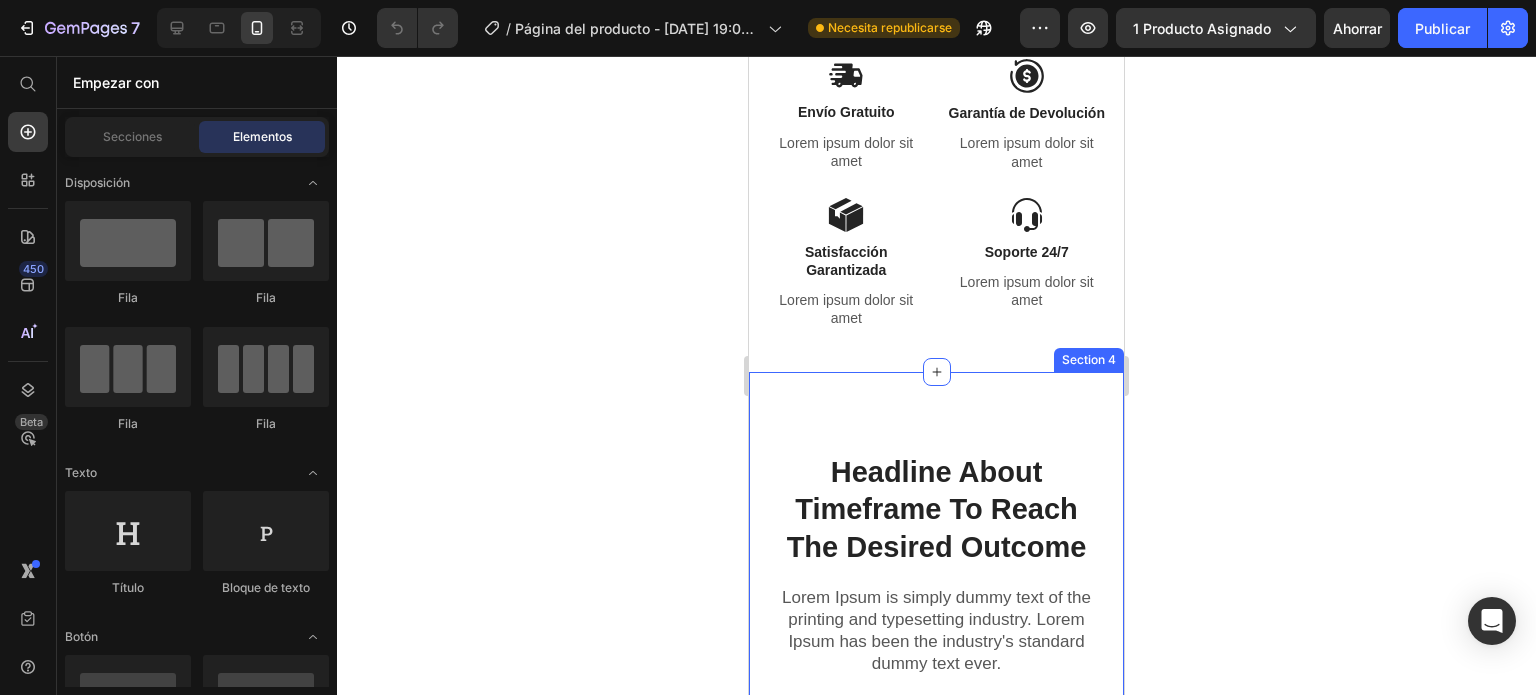 scroll, scrollTop: 1000, scrollLeft: 0, axis: vertical 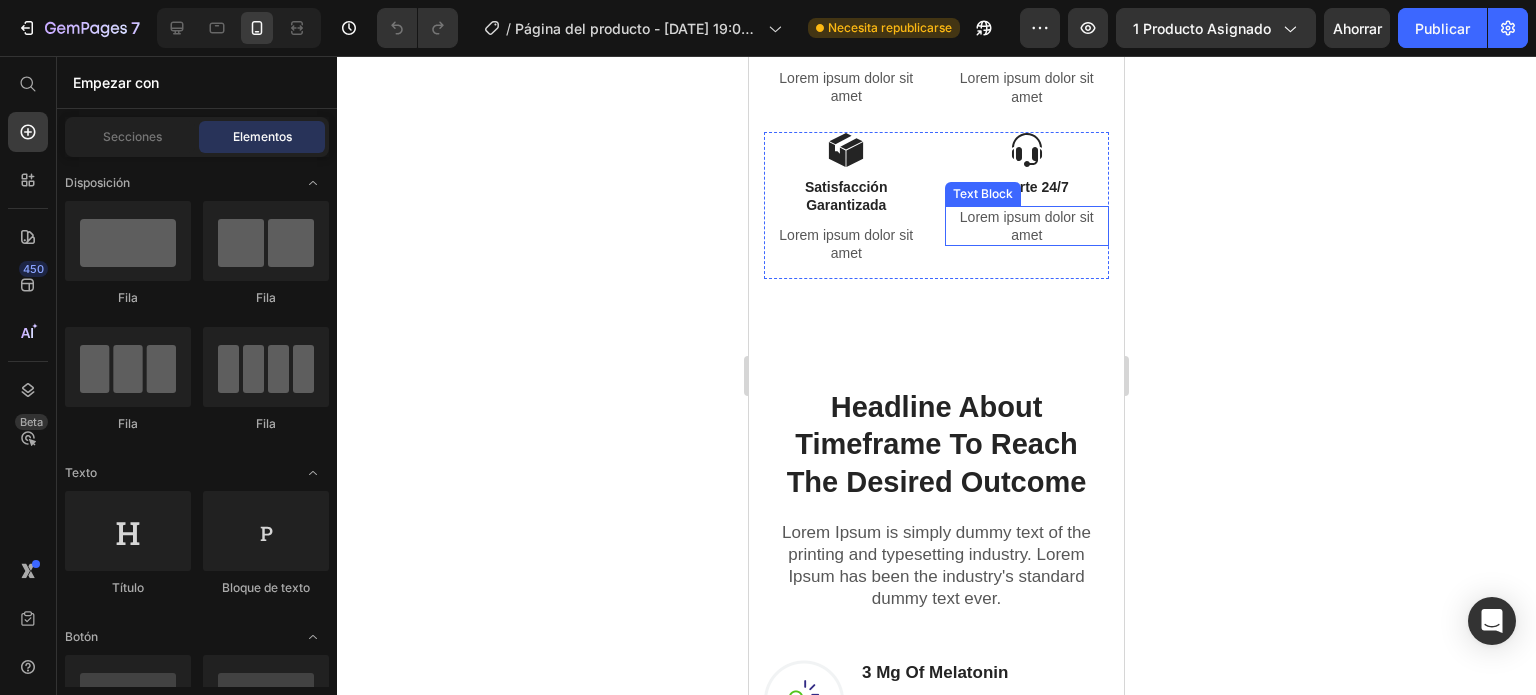 click on "Lorem ipsum dolor sit amet" at bounding box center [1027, 226] 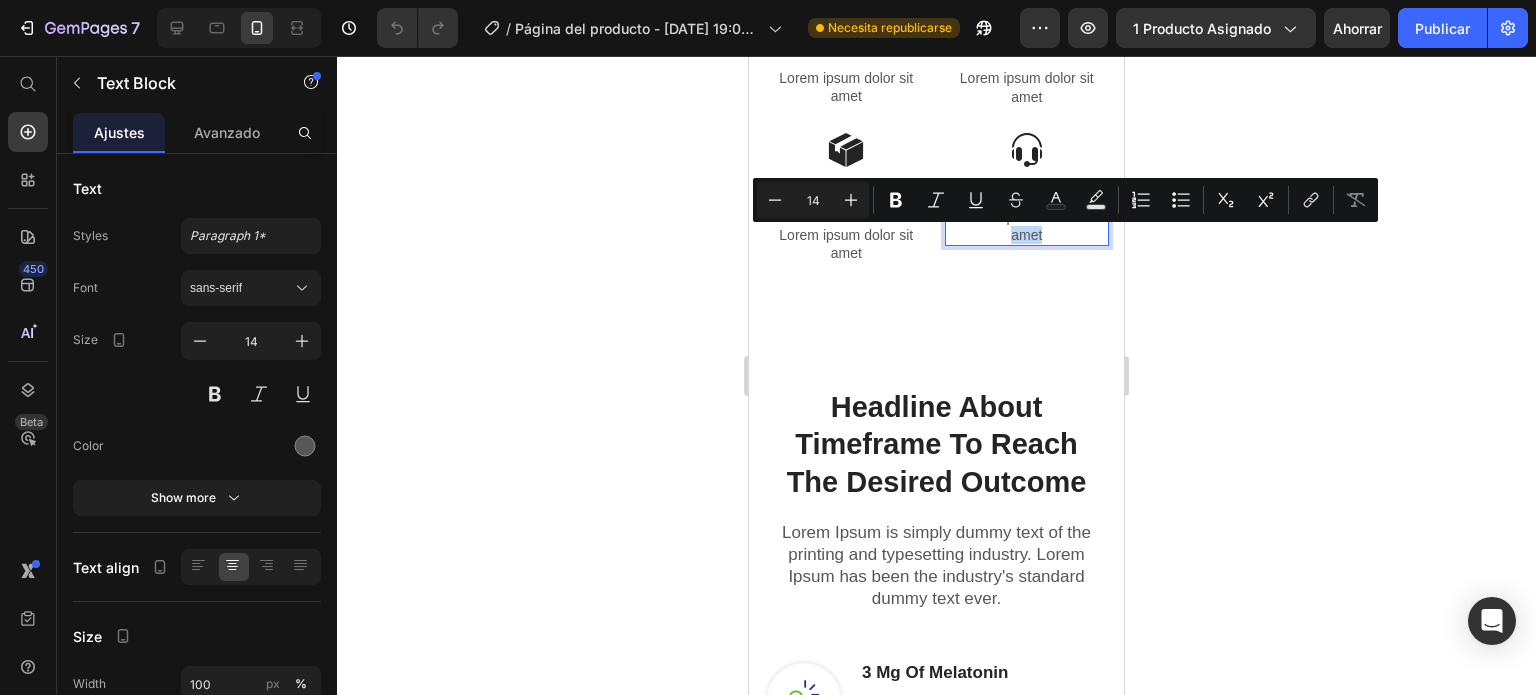 click on "Lorem ipsum dolor sit amet" at bounding box center [1027, 226] 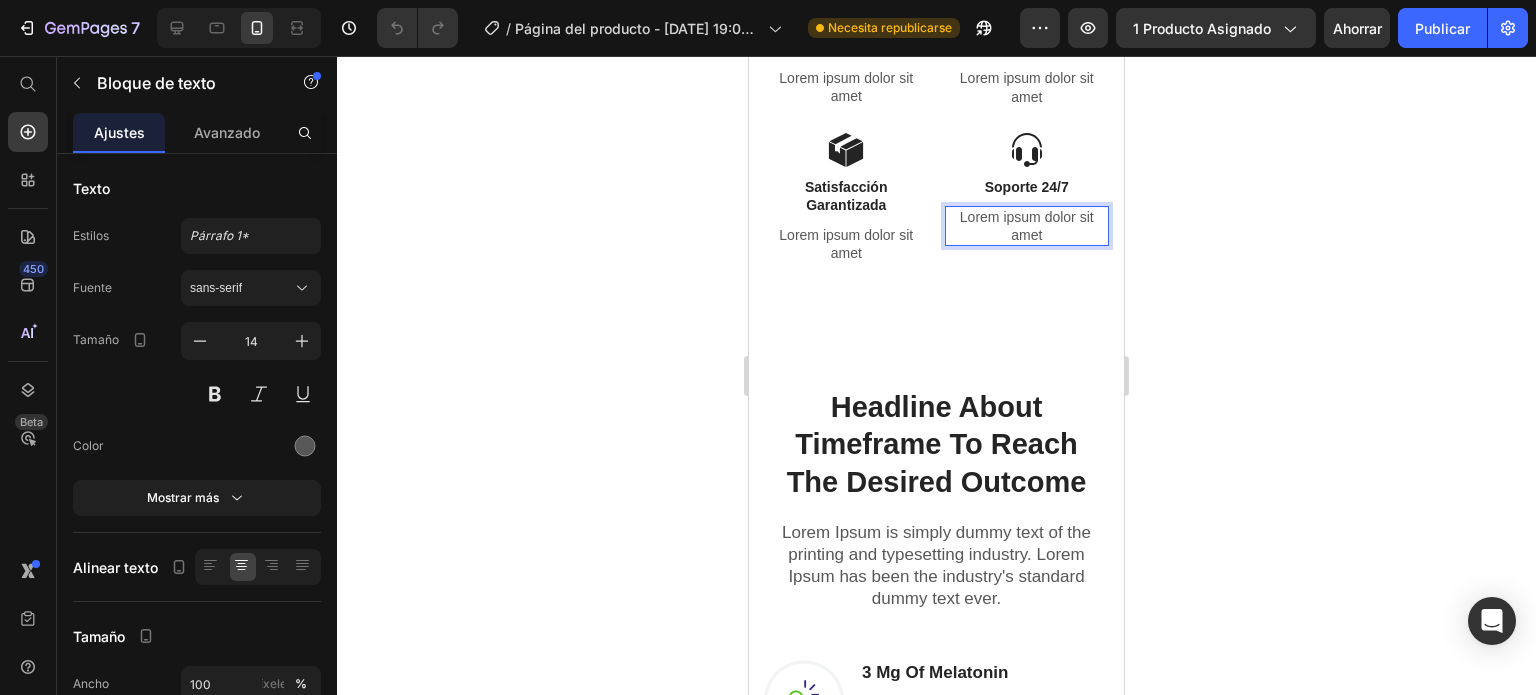 click on "Lorem ipsum dolor sit amet" at bounding box center (1027, 226) 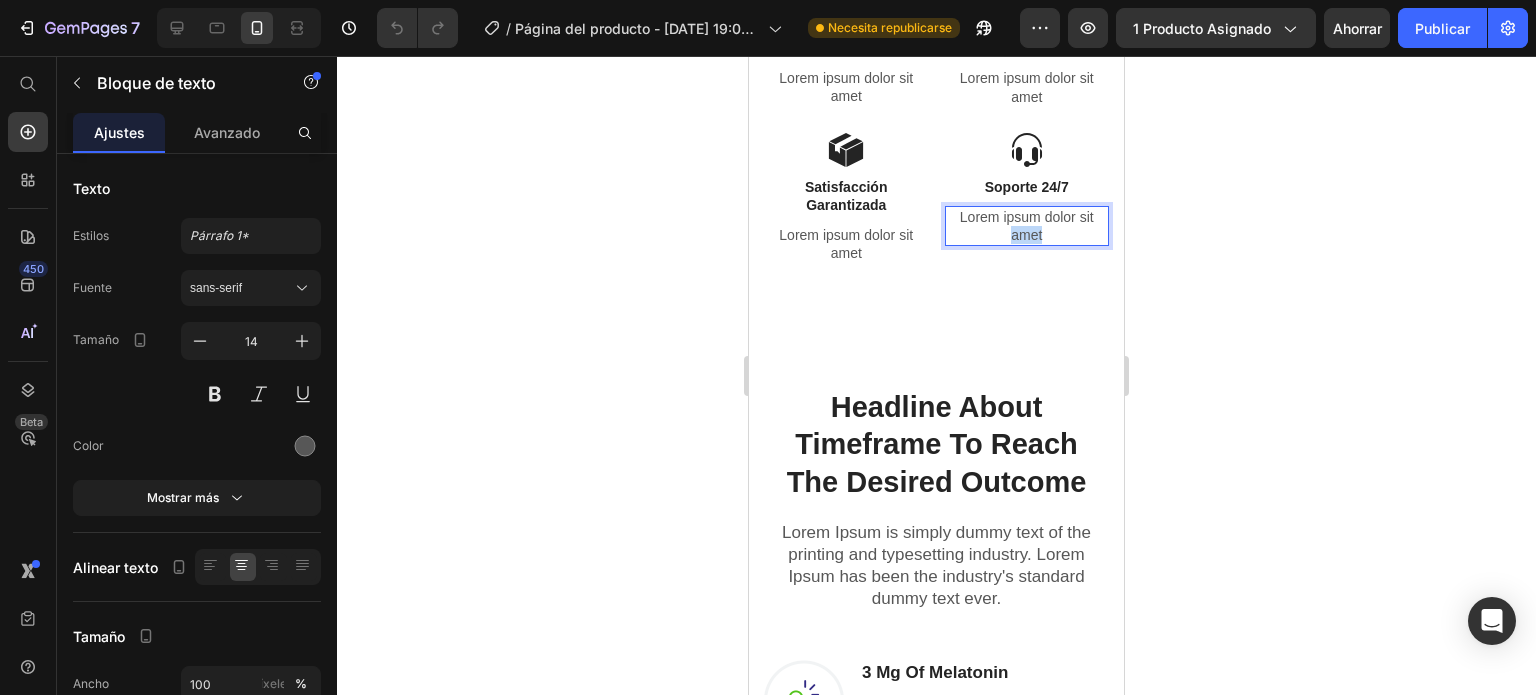 click on "Lorem ipsum dolor sit amet" at bounding box center [1027, 226] 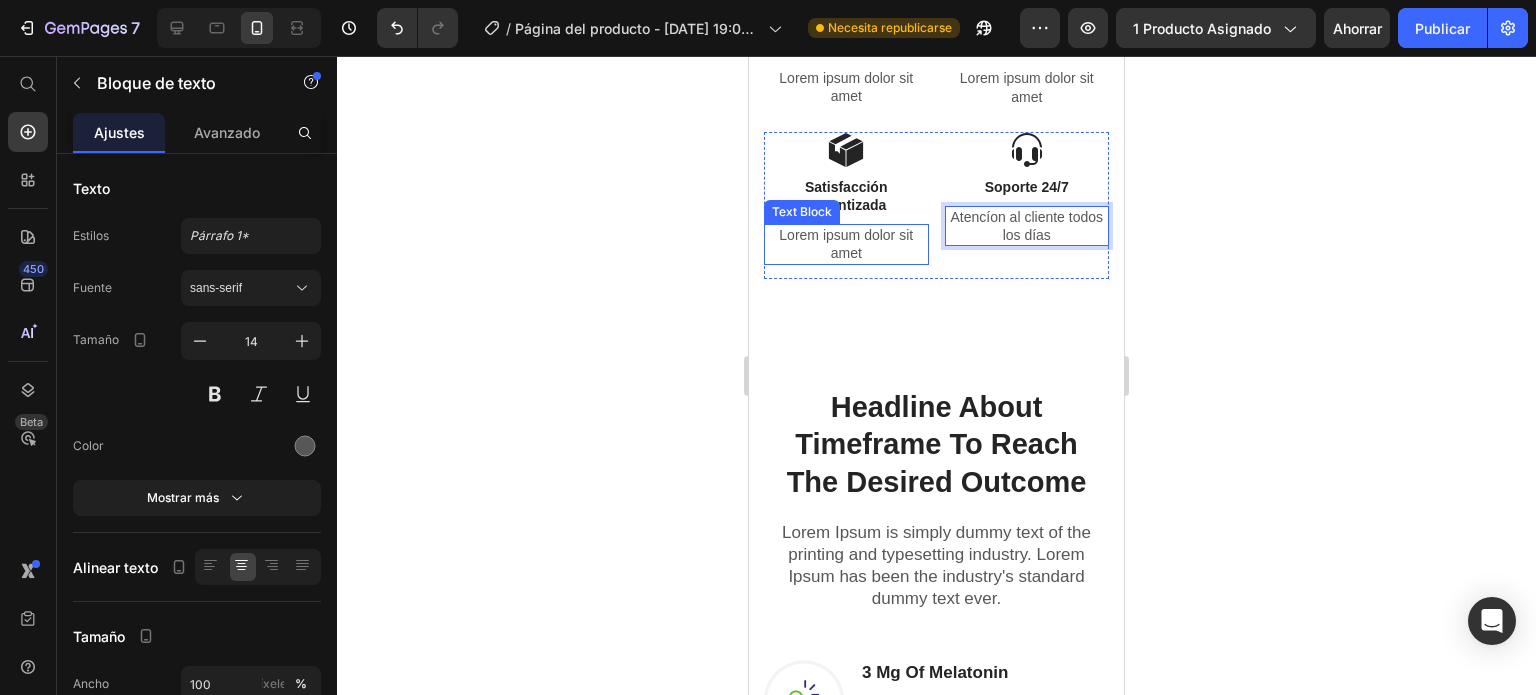 click on "Lorem ipsum dolor sit amet" at bounding box center [846, 244] 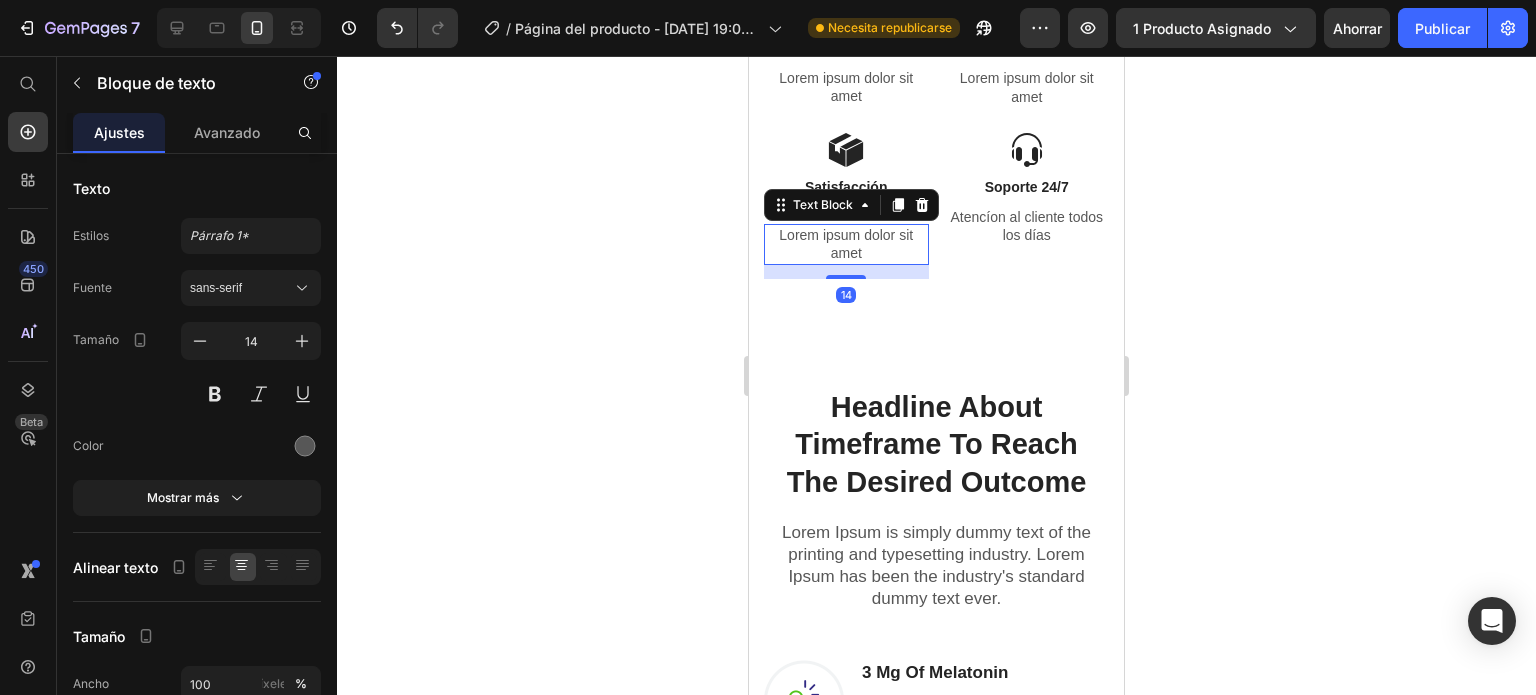 click on "Lorem ipsum dolor sit amet" at bounding box center [846, 244] 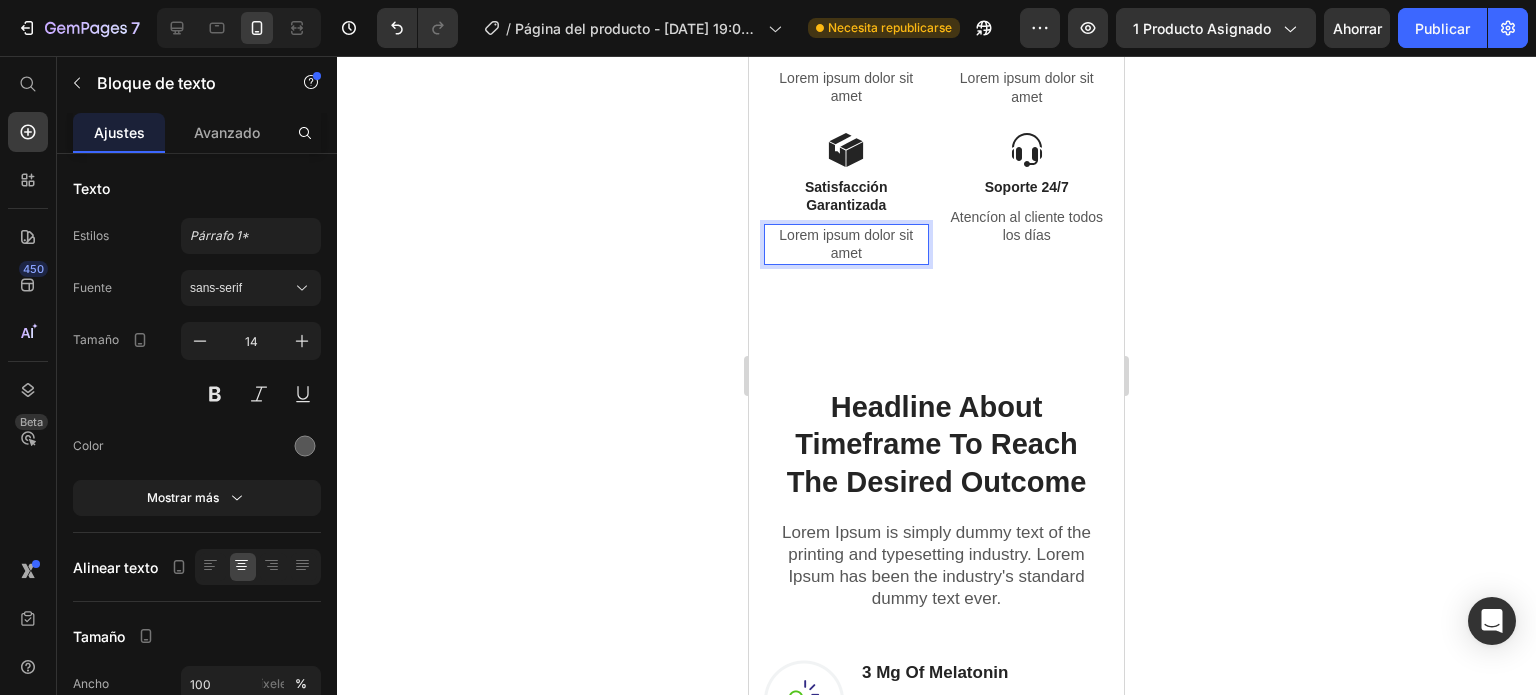 click on "Lorem ipsum dolor sit amet" at bounding box center (846, 244) 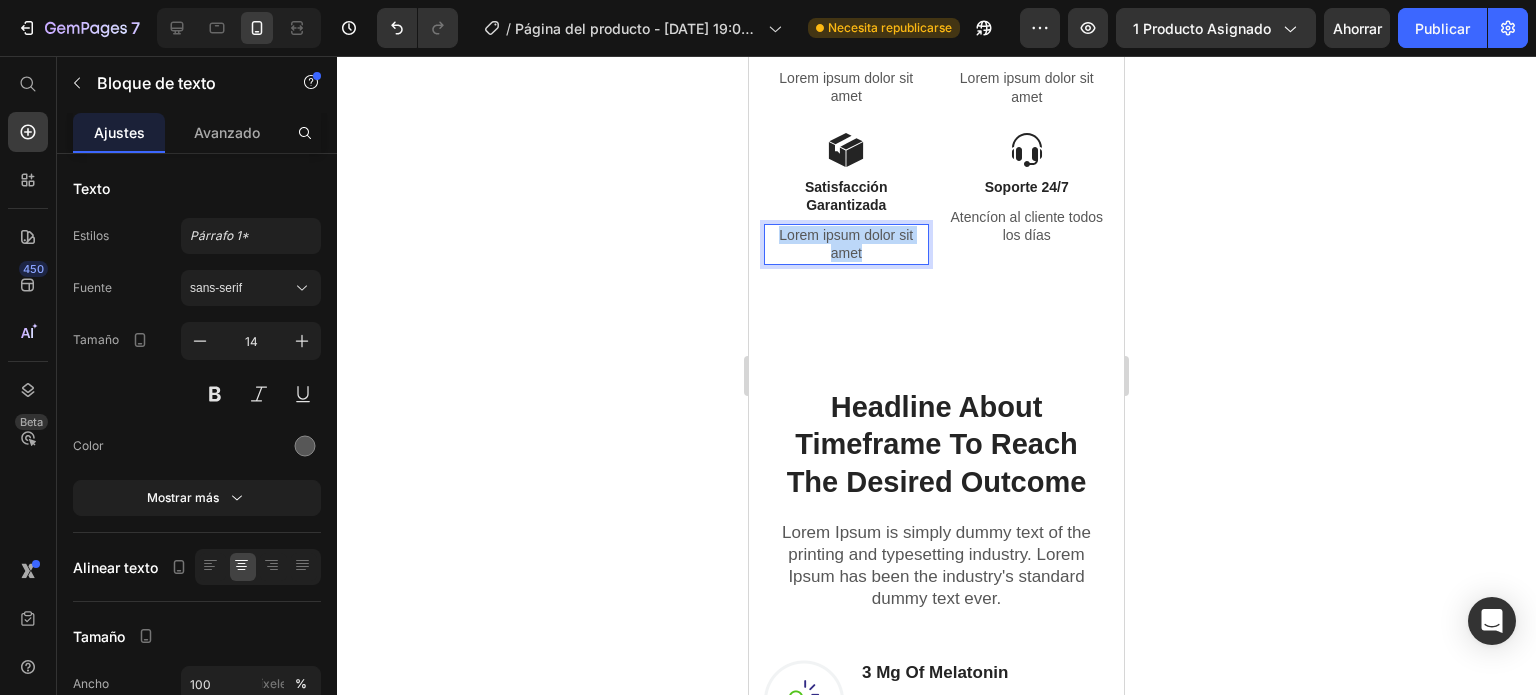 click on "Lorem ipsum dolor sit amet" at bounding box center (846, 244) 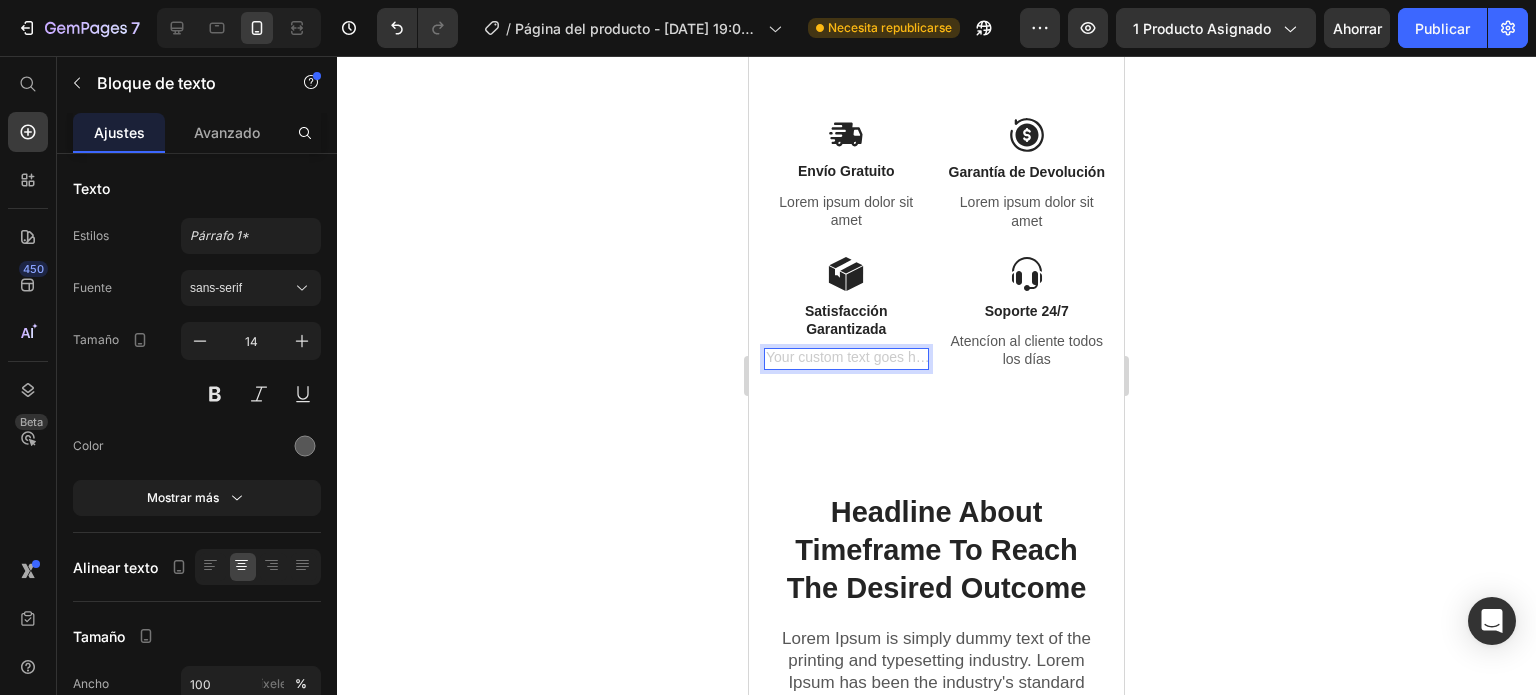 scroll, scrollTop: 866, scrollLeft: 0, axis: vertical 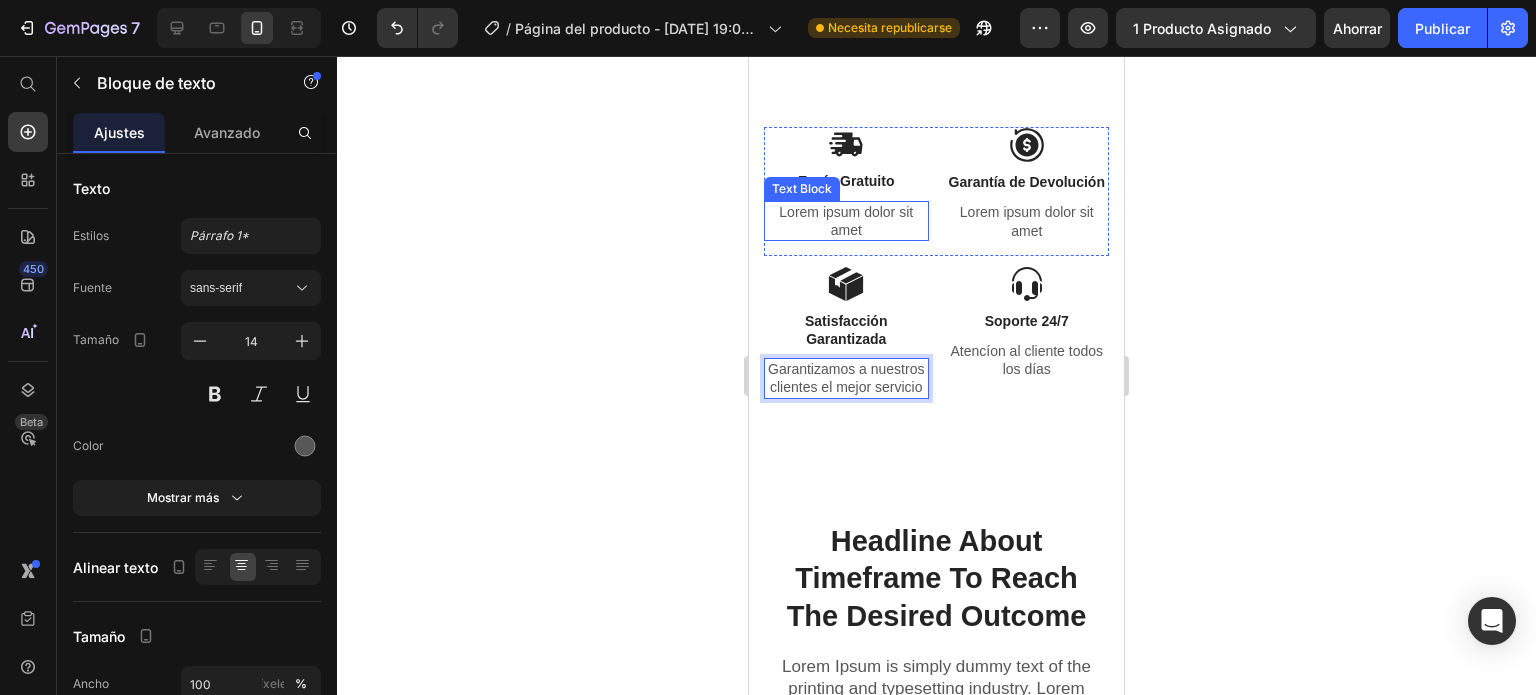click on "Lorem ipsum dolor sit amet" at bounding box center (846, 221) 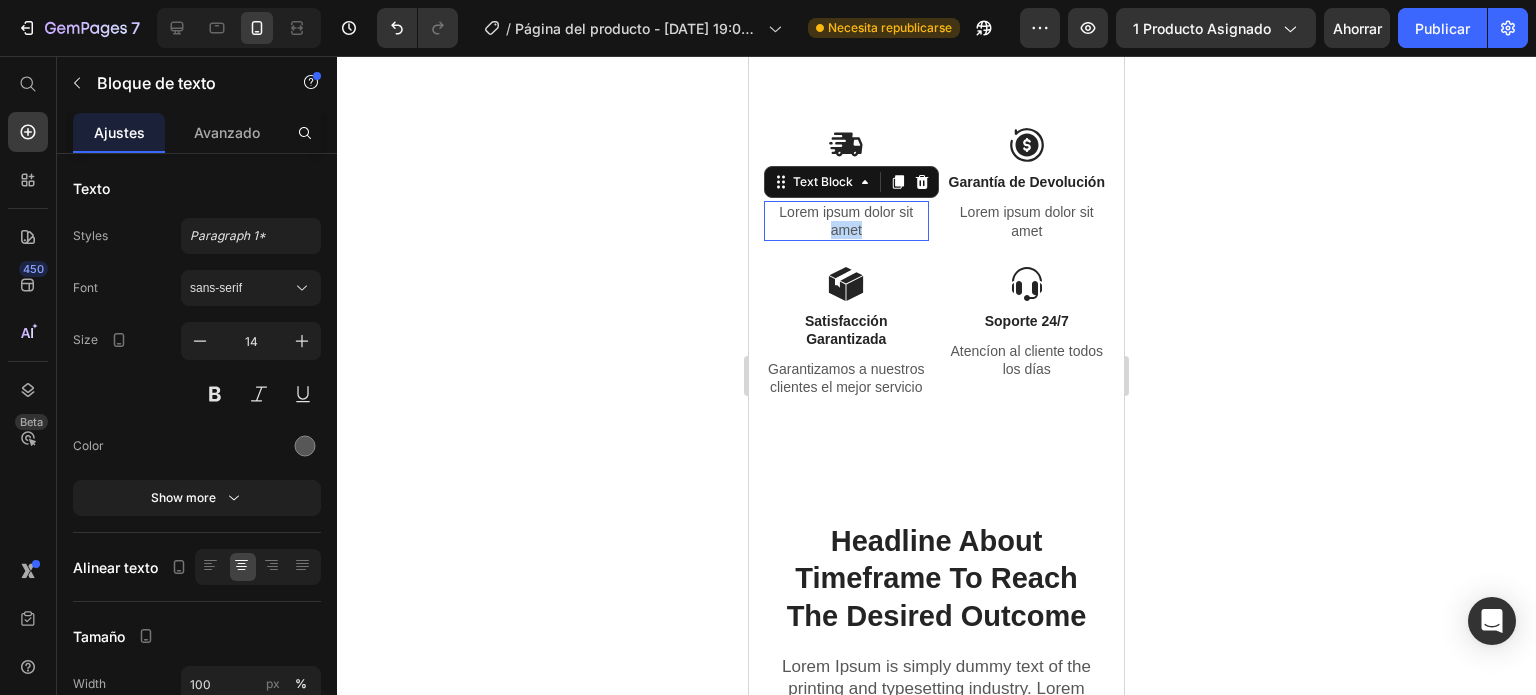 click on "Lorem ipsum dolor sit amet" at bounding box center (846, 221) 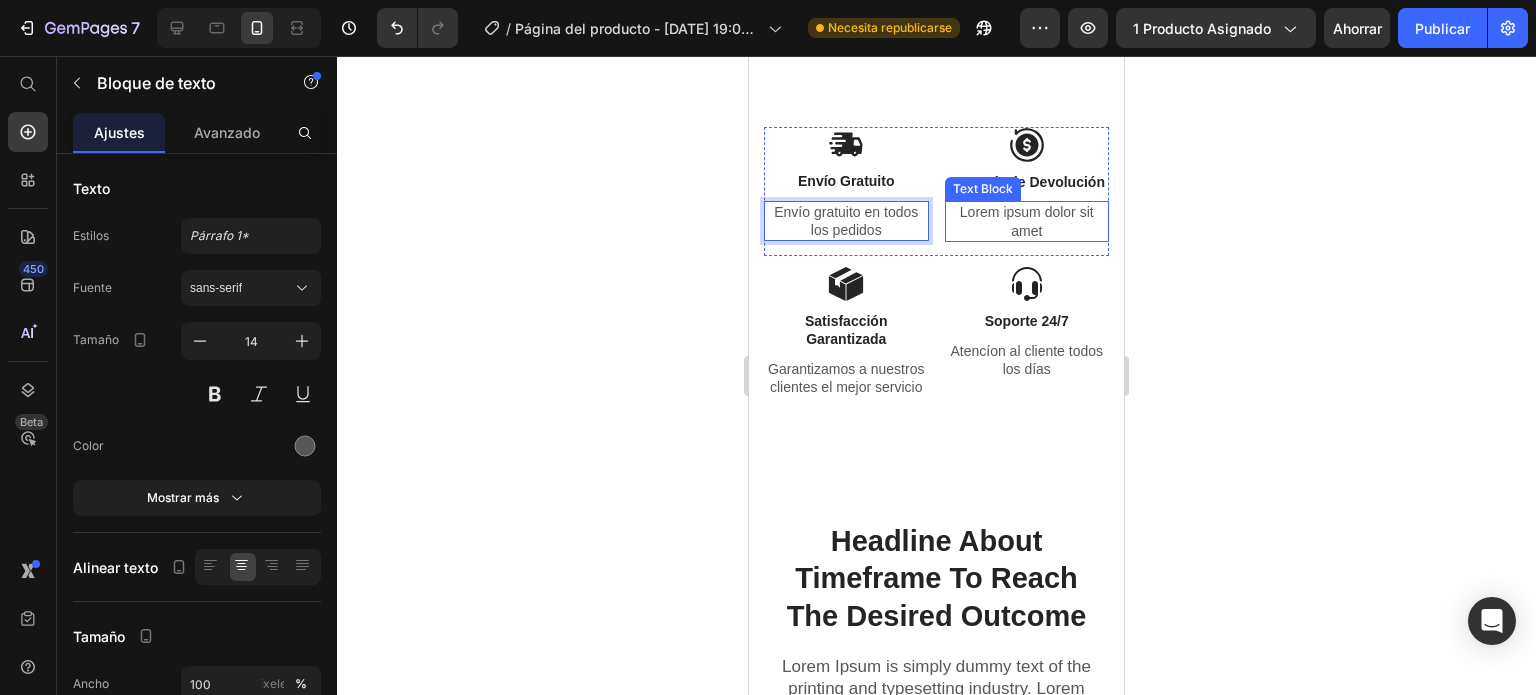 click on "Lorem ipsum dolor sit amet" at bounding box center (1027, 221) 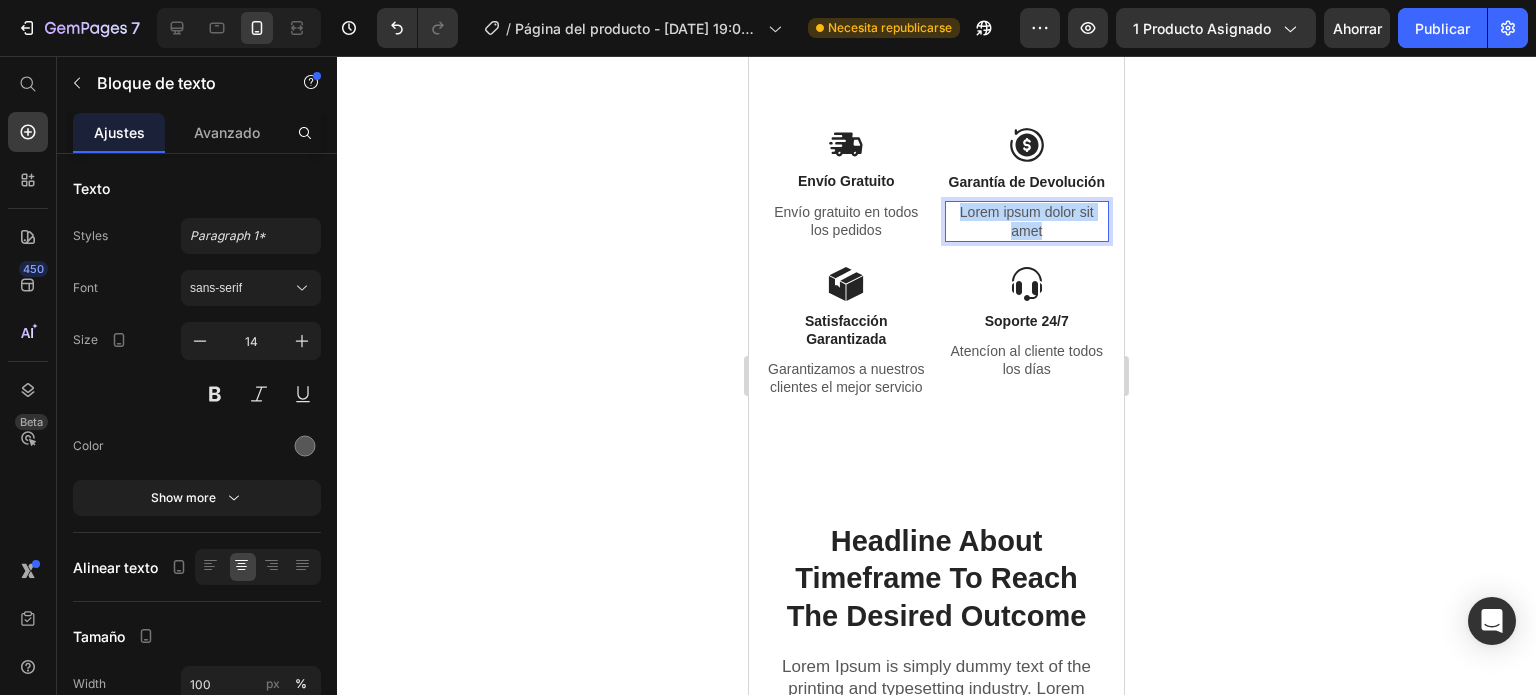 click on "Lorem ipsum dolor sit amet" at bounding box center [1027, 221] 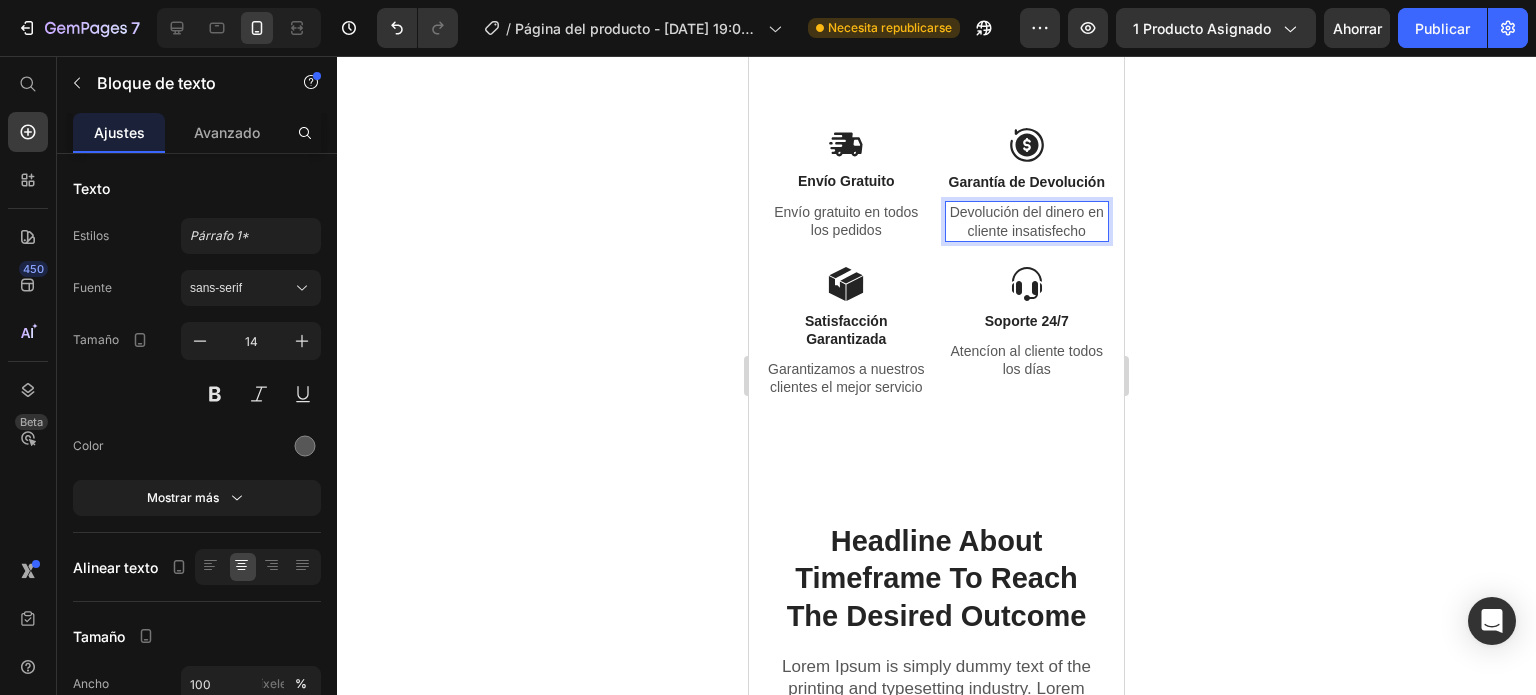 click 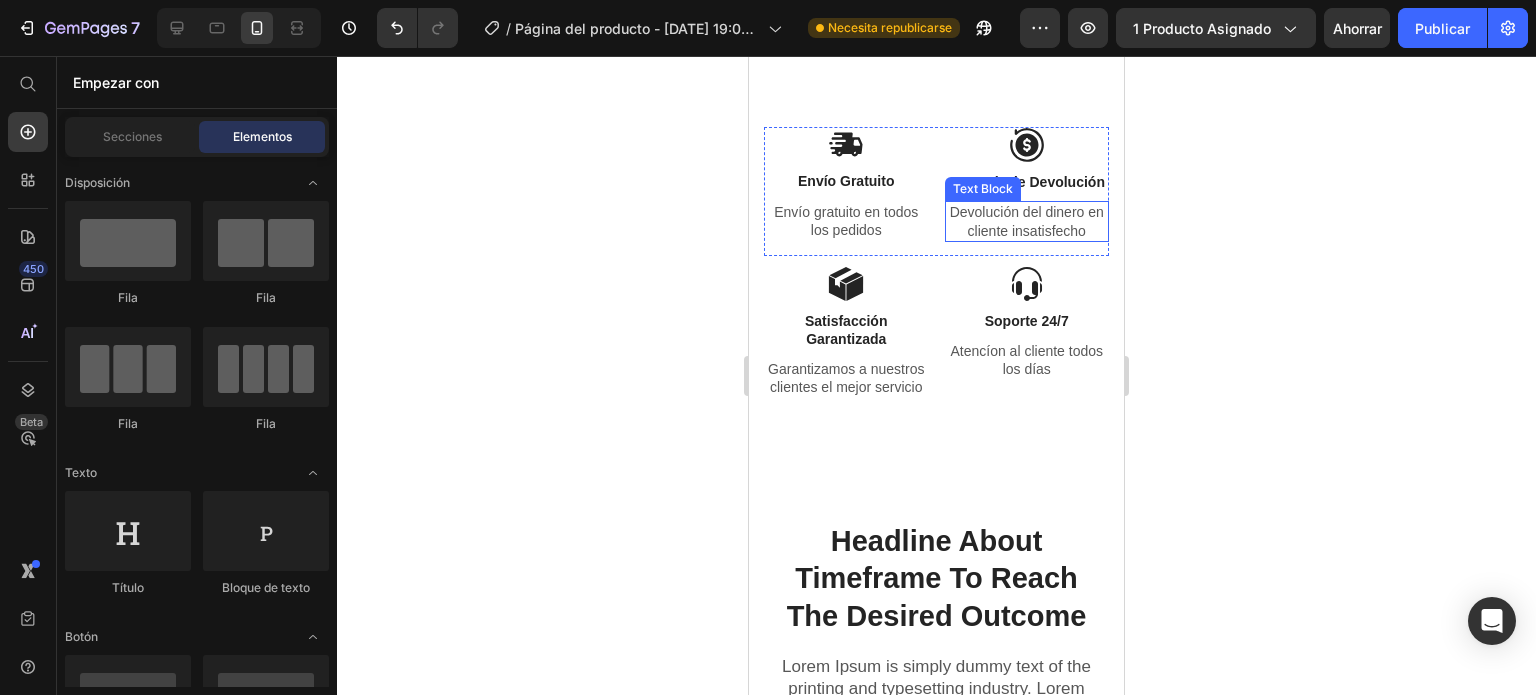 click on "Devolución del dinero en cliente insatisfecho" at bounding box center (1027, 221) 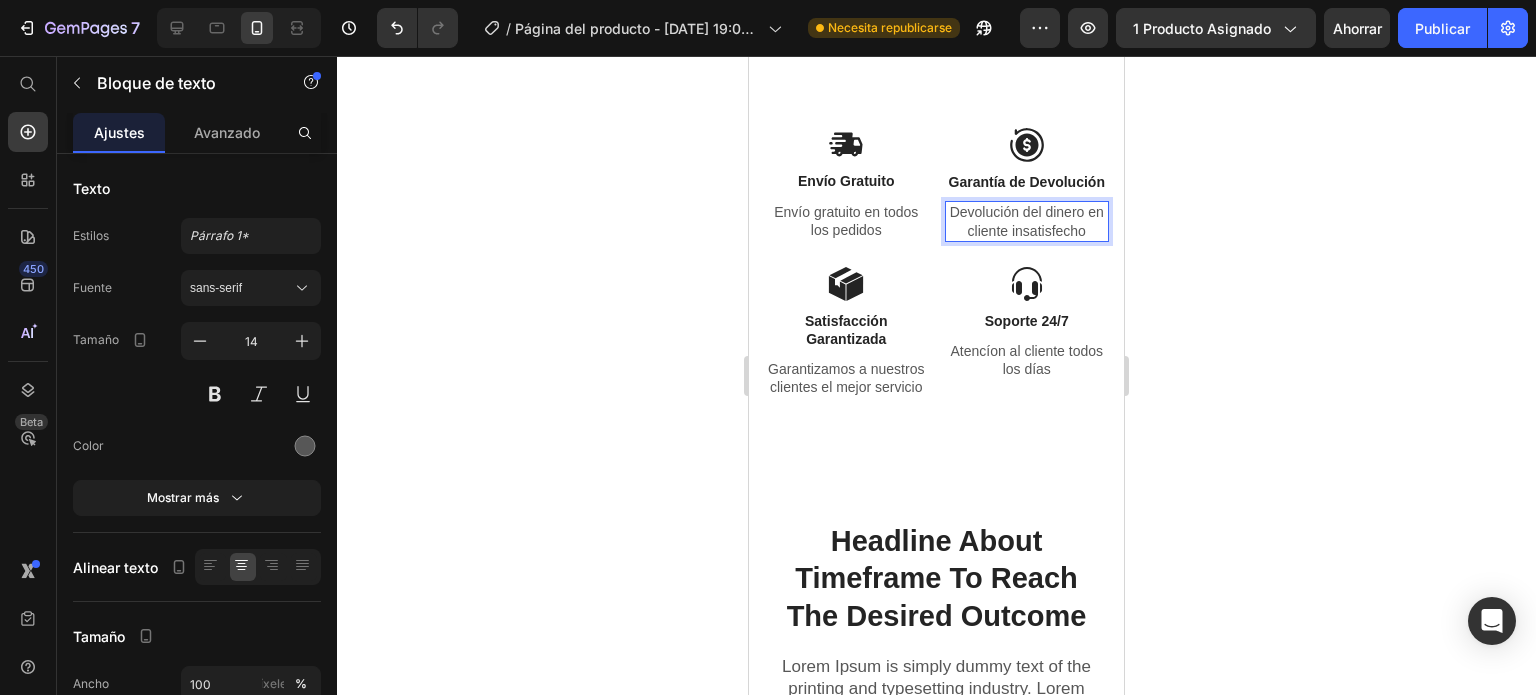 click on "Devolución del dinero en cliente insatisfecho" at bounding box center [1027, 221] 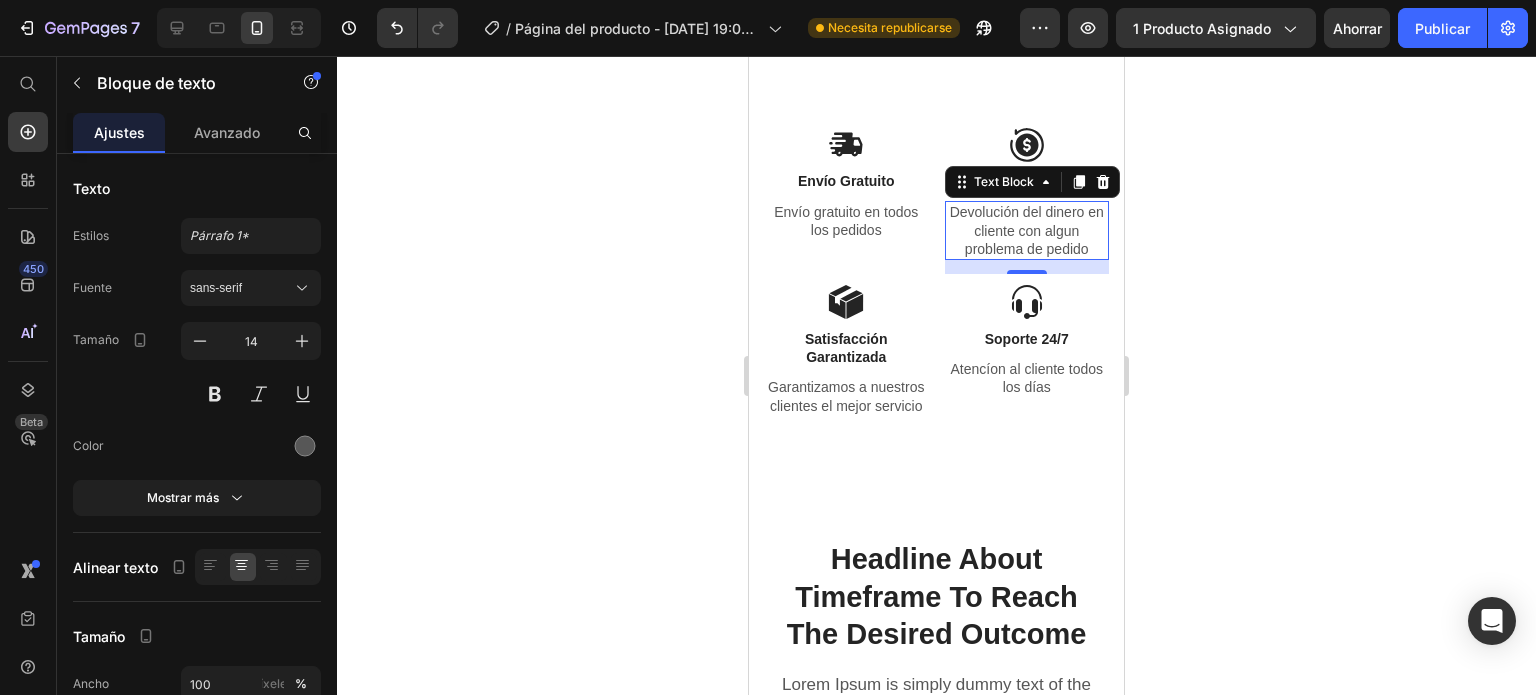 click 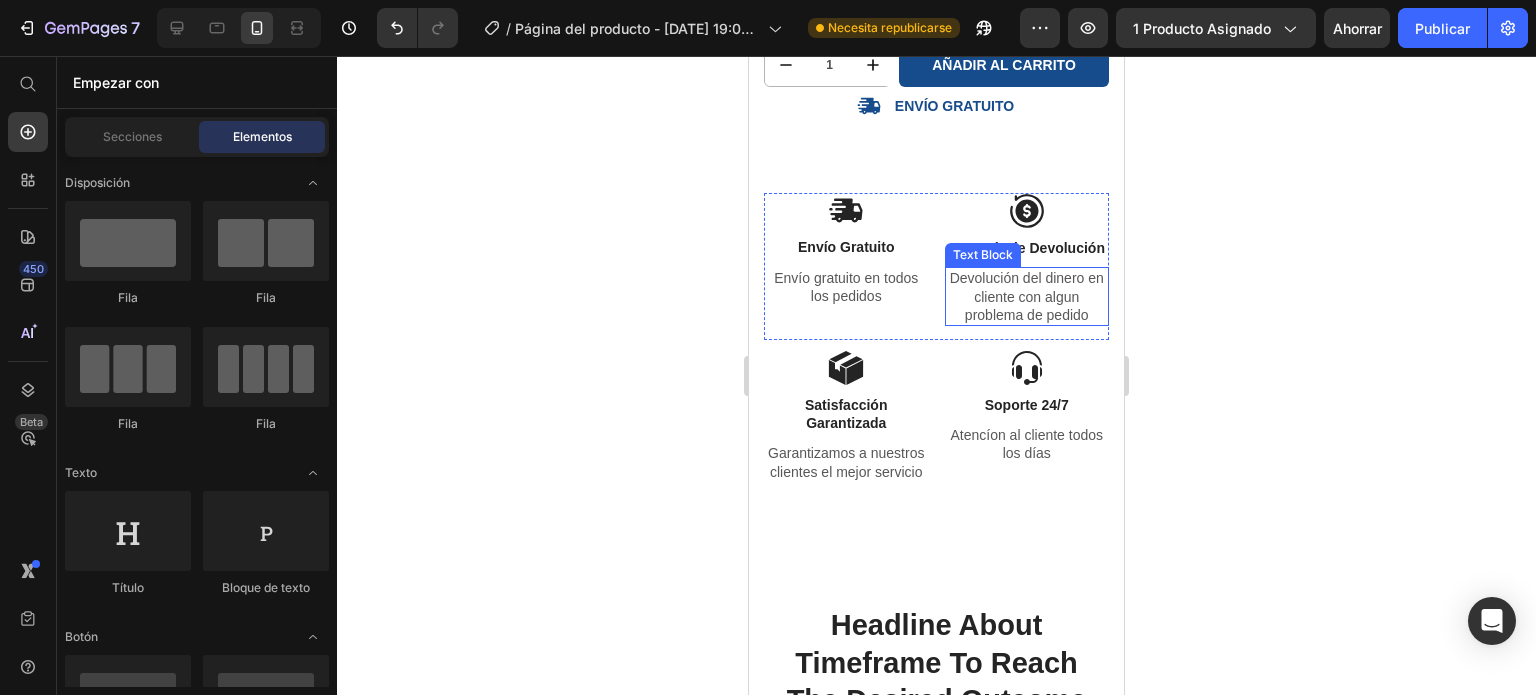 scroll, scrollTop: 733, scrollLeft: 0, axis: vertical 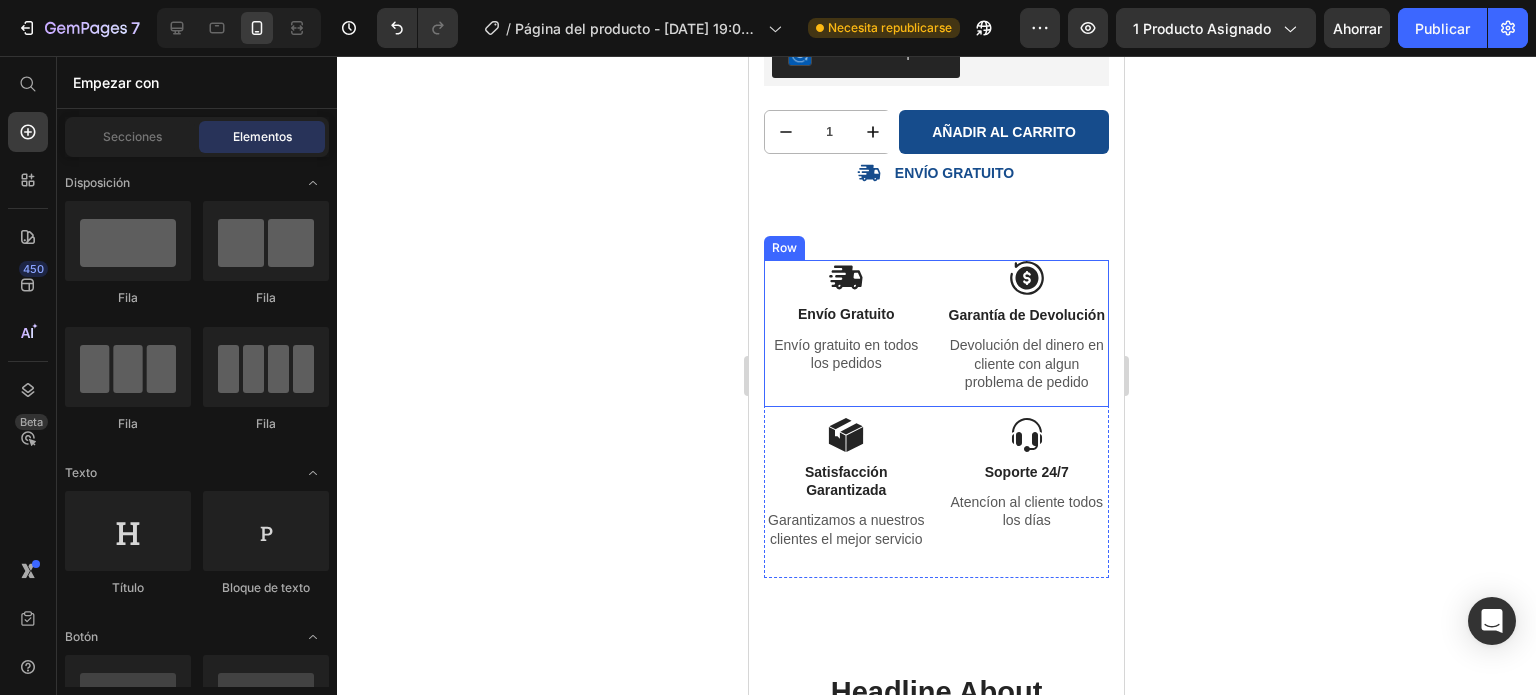 click on "Devolución del dinero en cliente con algun problema de pedido" at bounding box center (1027, 363) 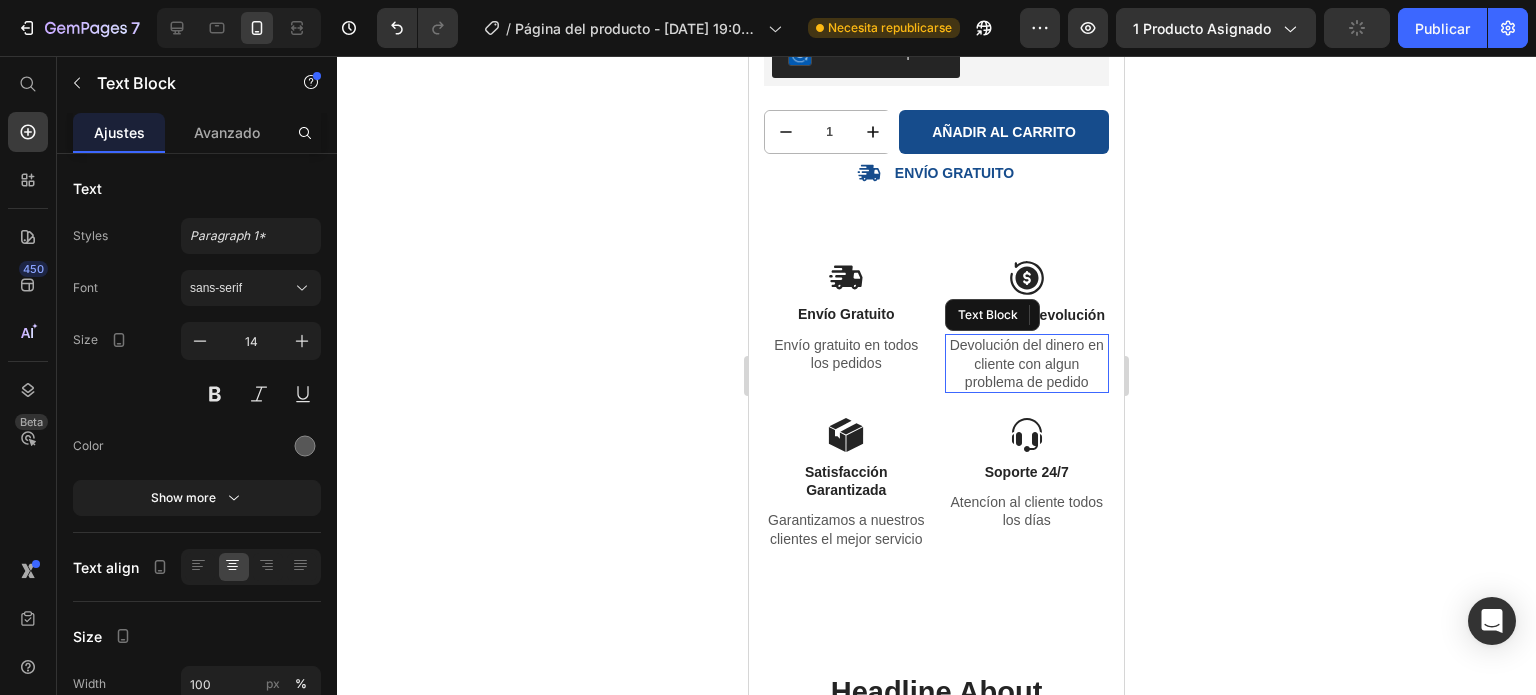 click on "Devolución del dinero en cliente con algun problema de pedido" at bounding box center (1027, 363) 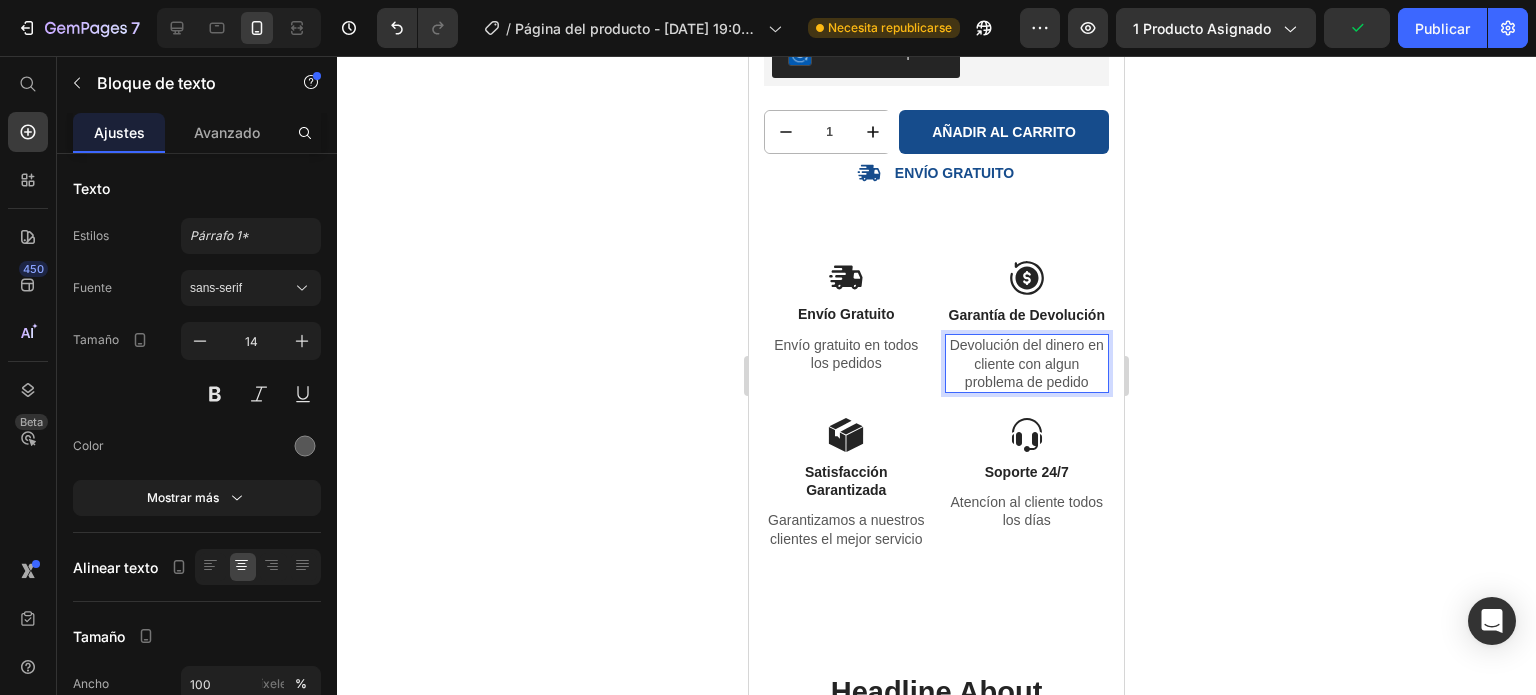 click on "Devolución del dinero en cliente con algun problema de pedido" at bounding box center [1027, 363] 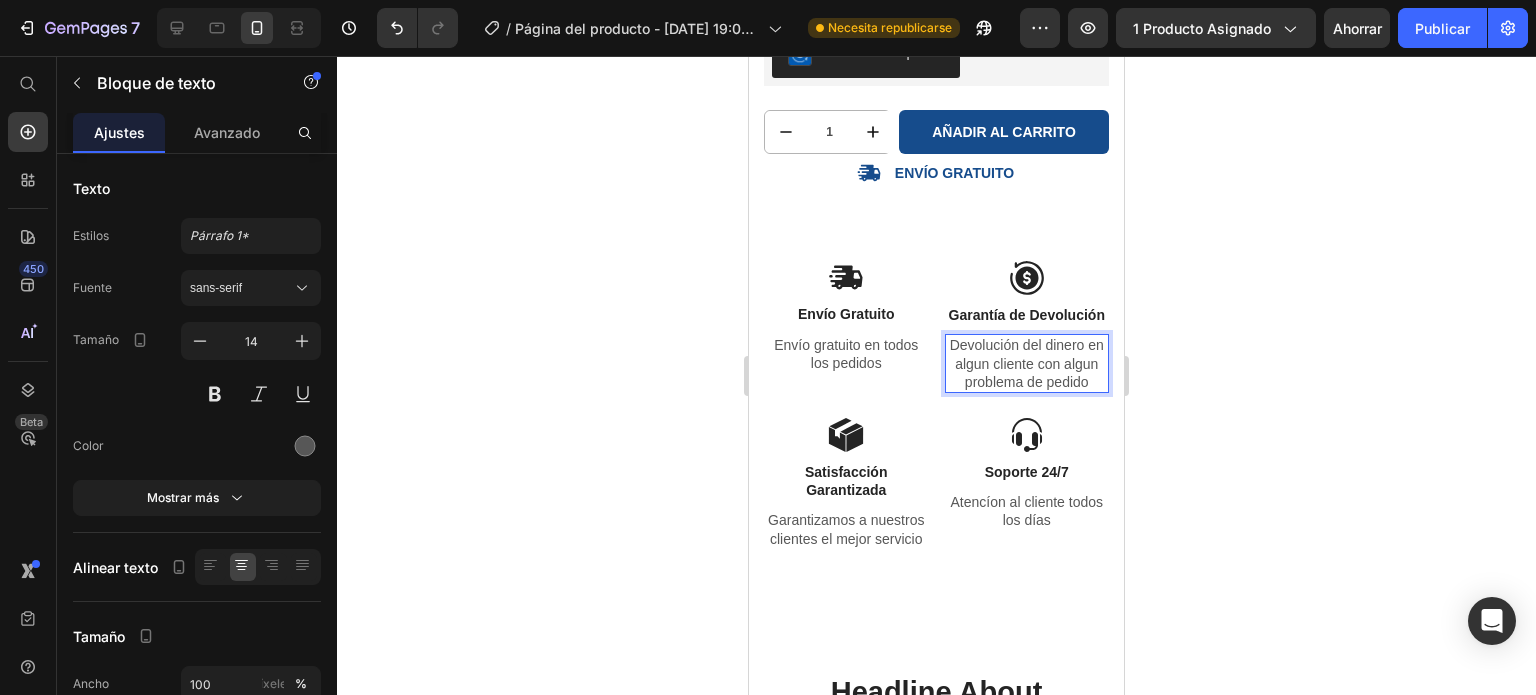click 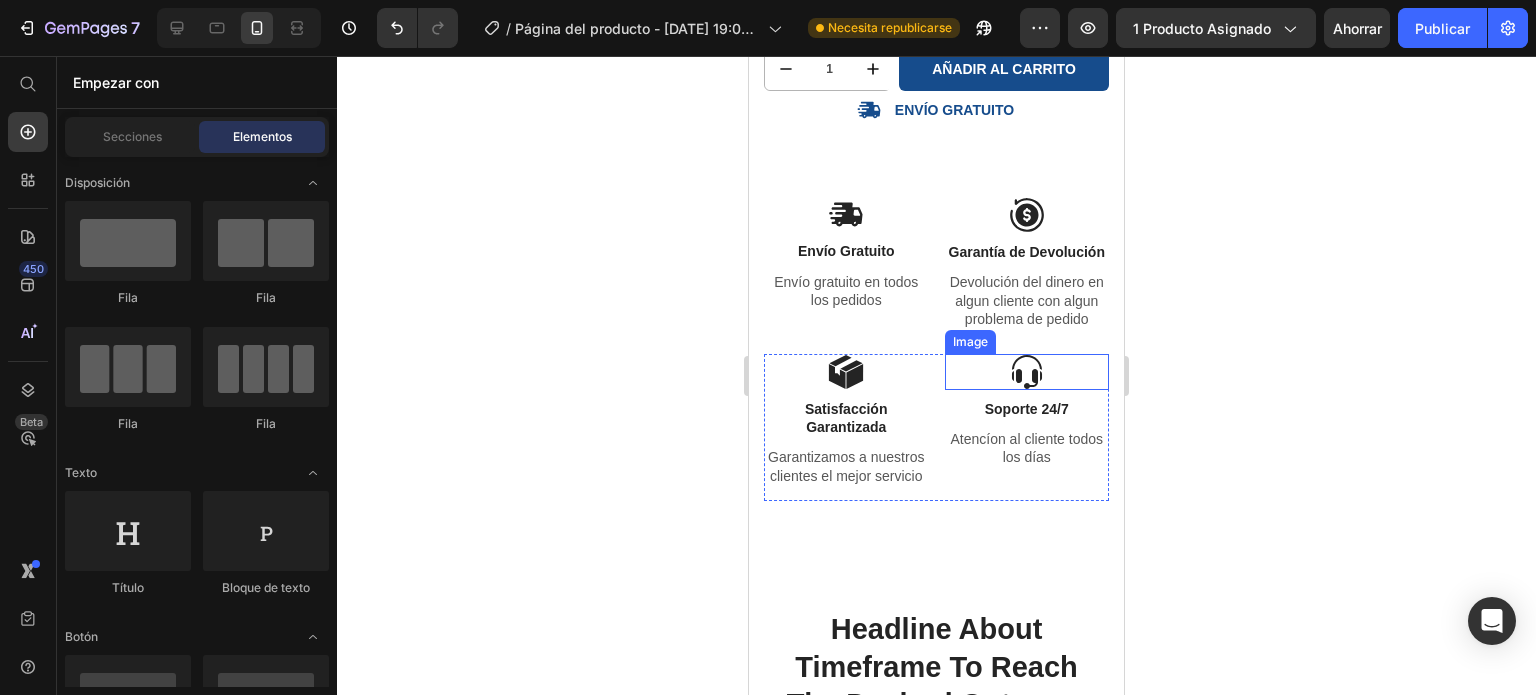 scroll, scrollTop: 800, scrollLeft: 0, axis: vertical 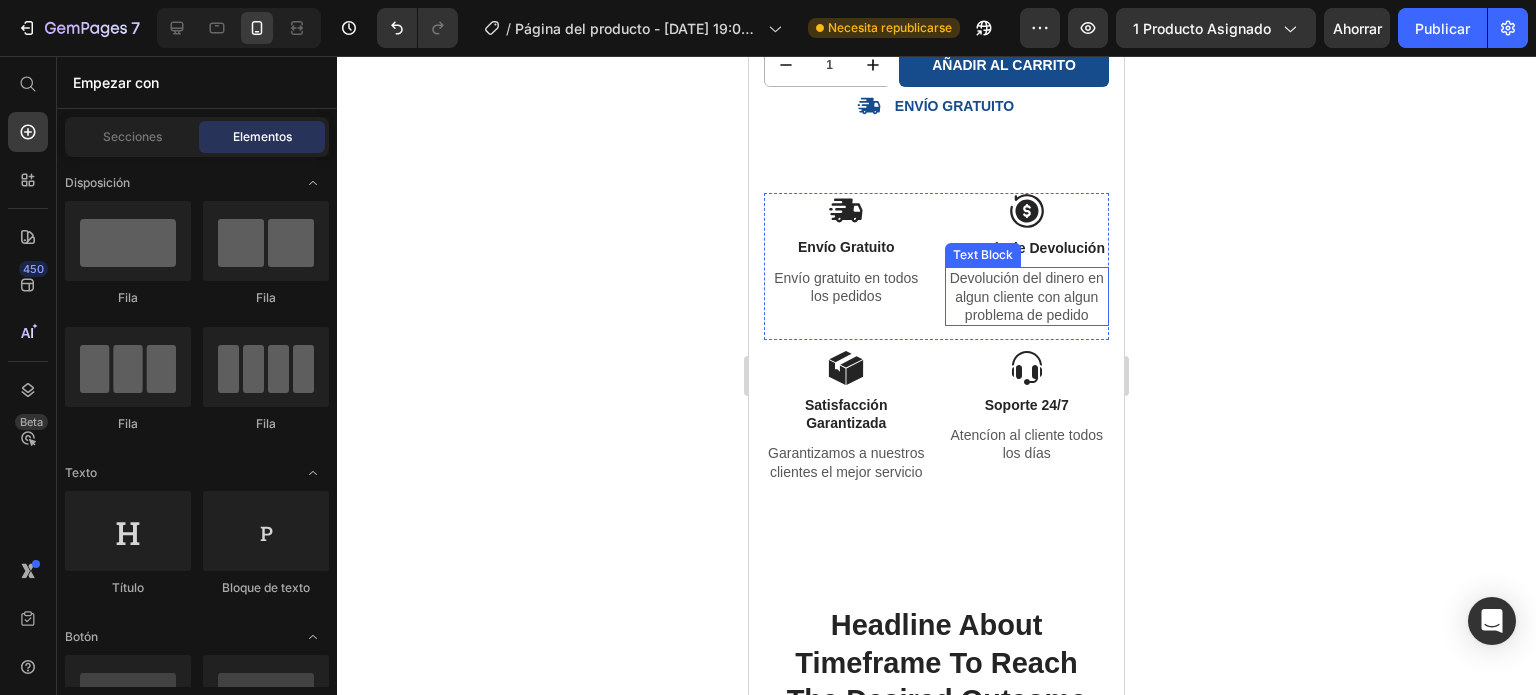 click on "Devolución del dinero en algun cliente con algun problema de pedido" at bounding box center [1027, 296] 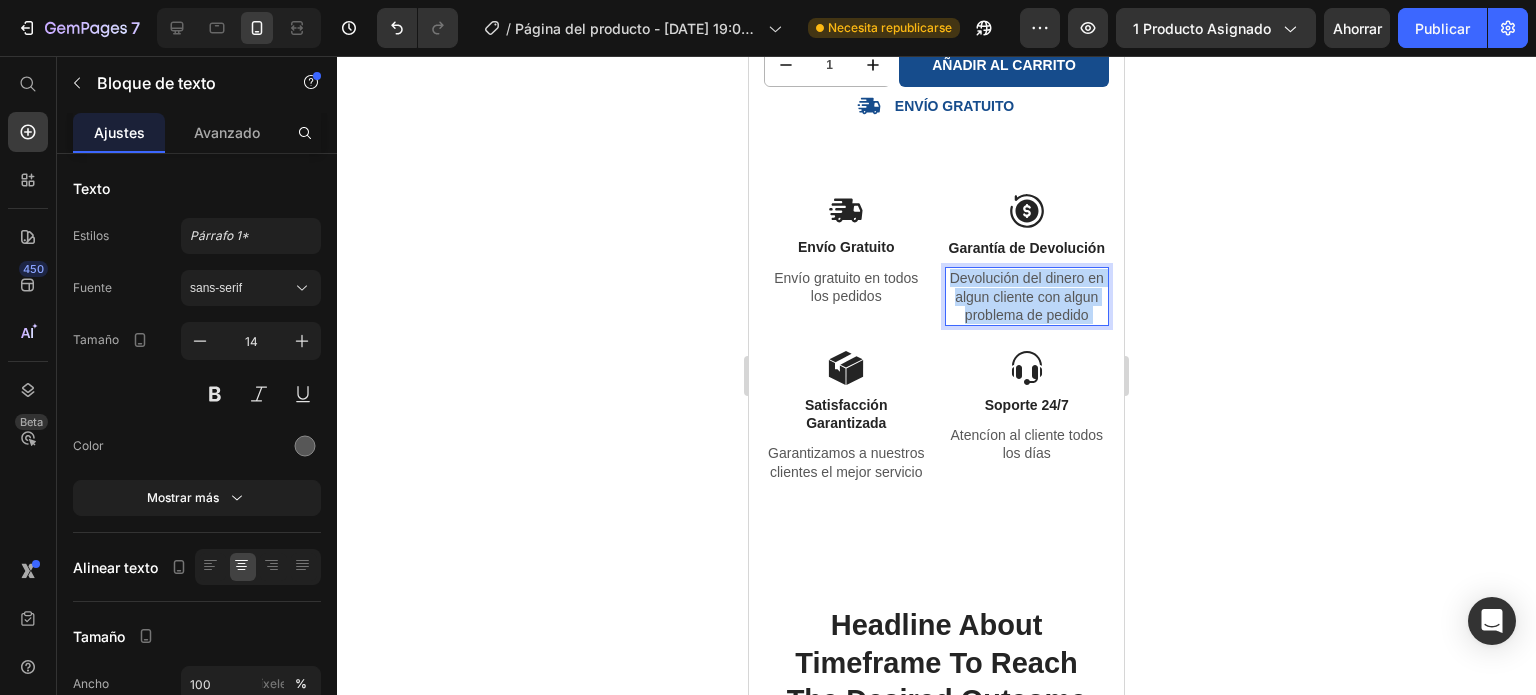 drag, startPoint x: 1048, startPoint y: 334, endPoint x: 1012, endPoint y: 335, distance: 36.013885 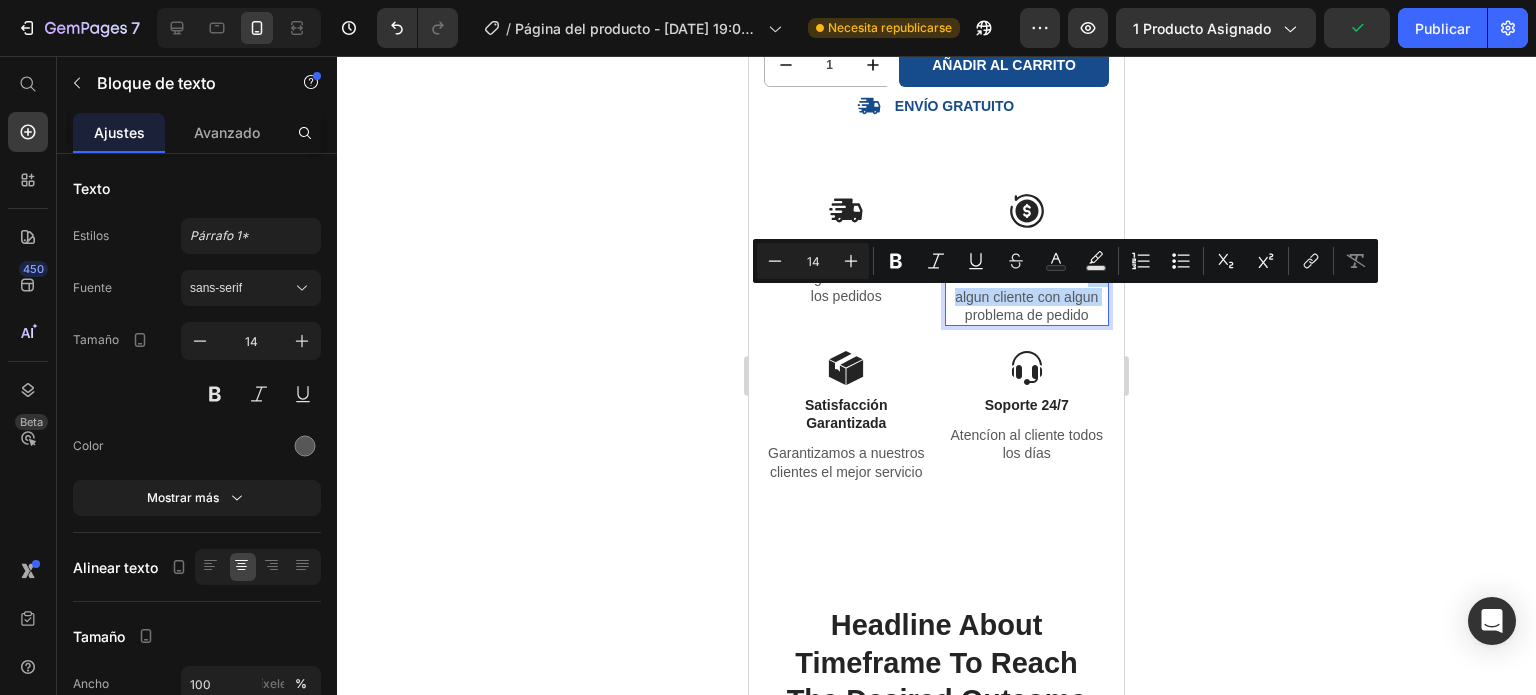 drag, startPoint x: 996, startPoint y: 315, endPoint x: 949, endPoint y: 299, distance: 49.648766 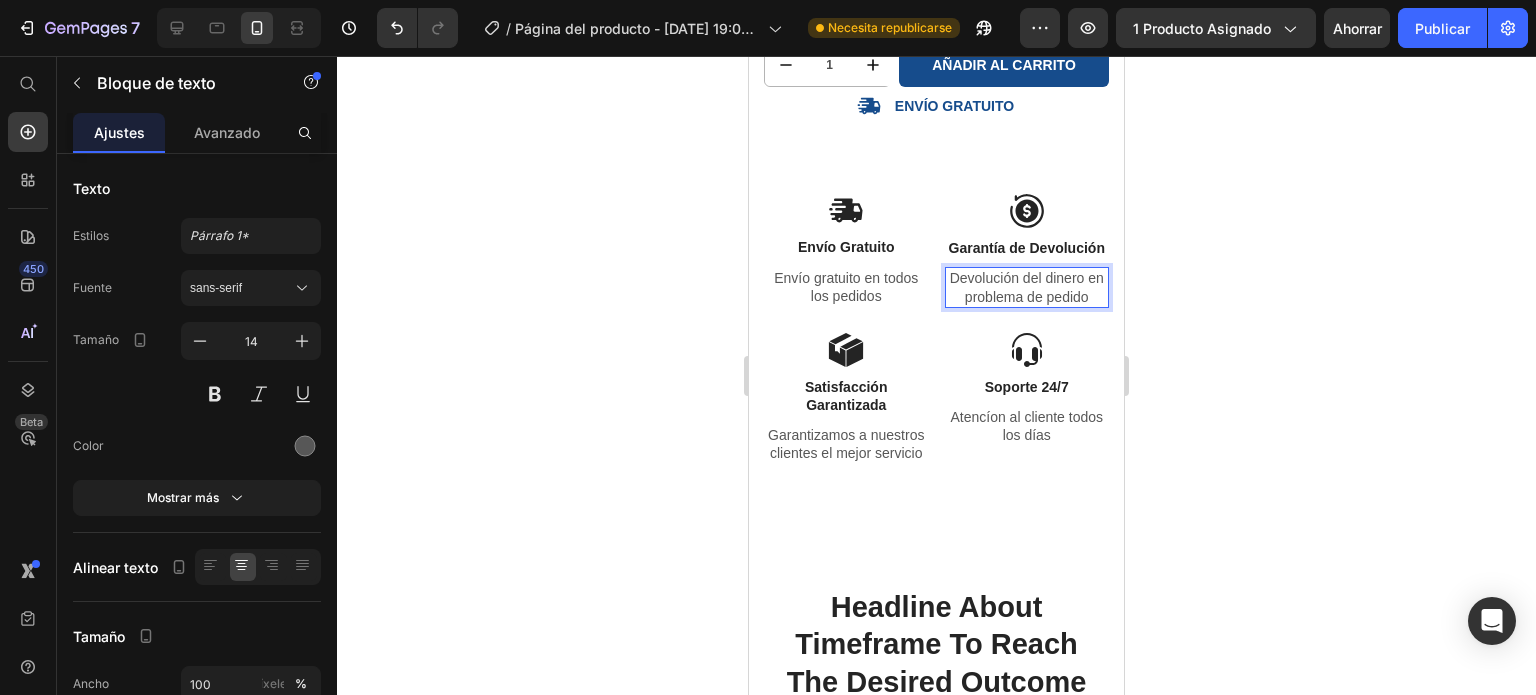 click 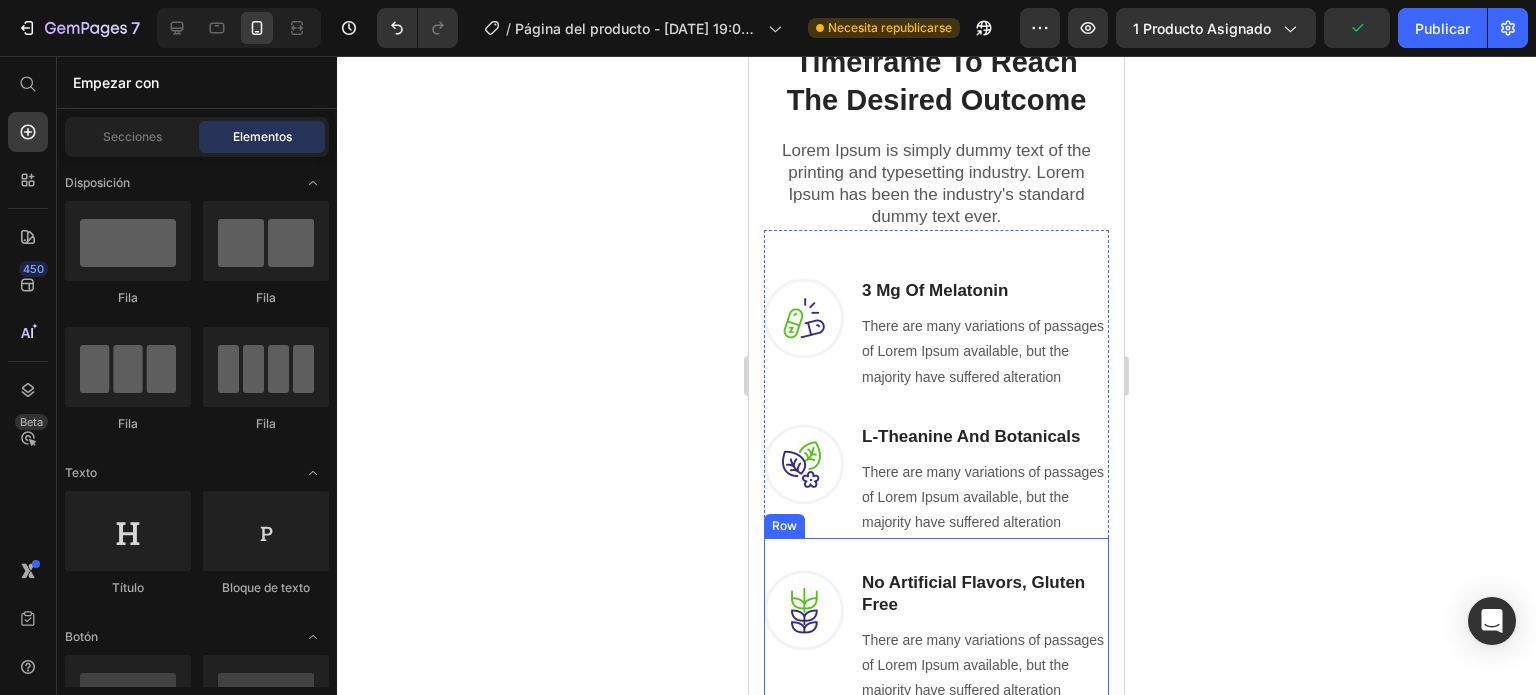 scroll, scrollTop: 1600, scrollLeft: 0, axis: vertical 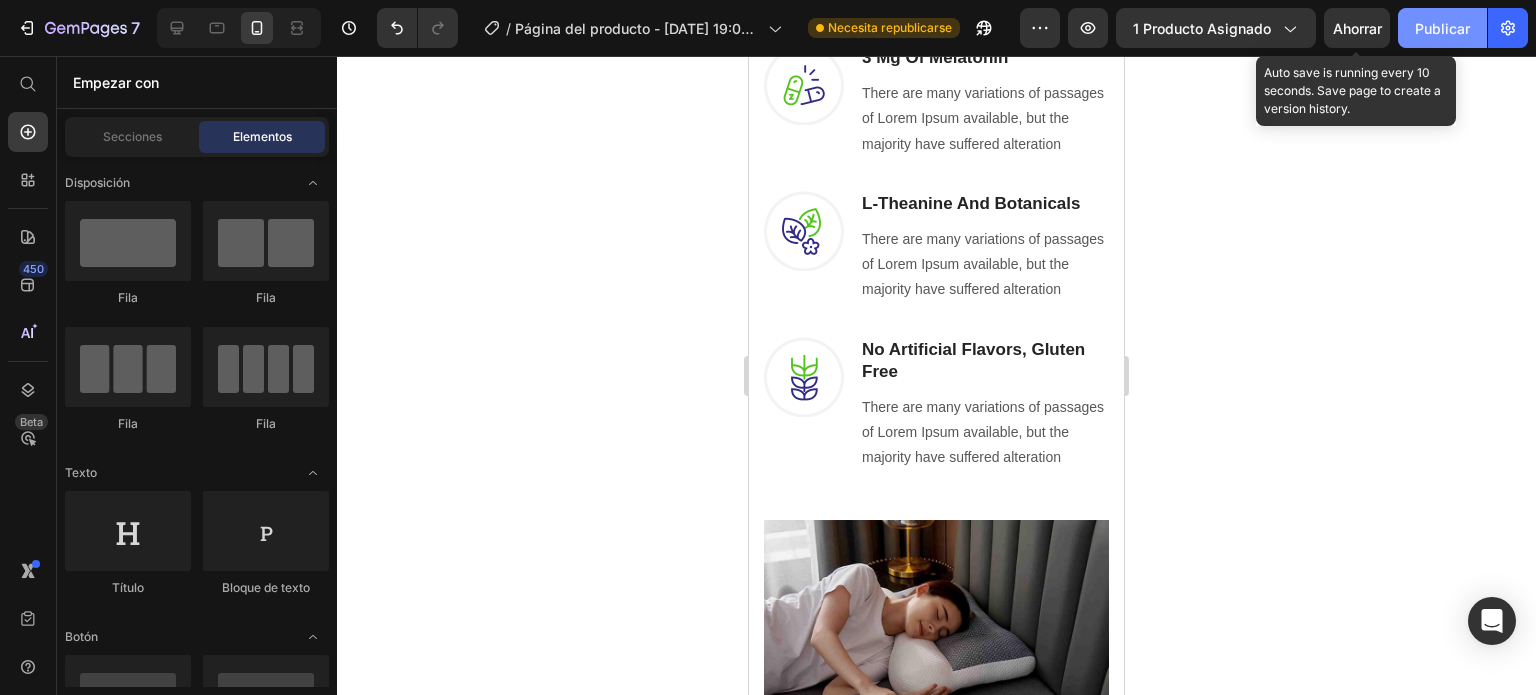 drag, startPoint x: 1367, startPoint y: 27, endPoint x: 1444, endPoint y: 27, distance: 77 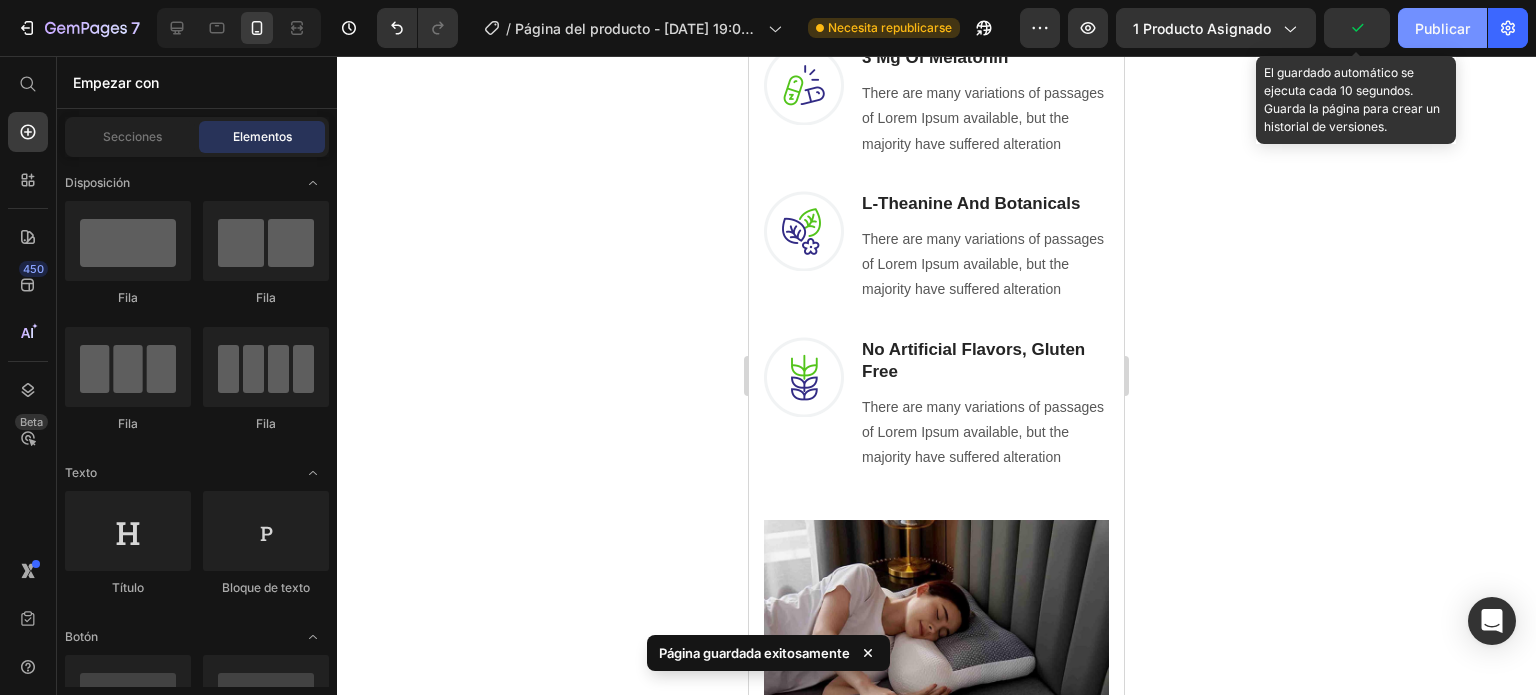 click on "Publicar" at bounding box center (1442, 28) 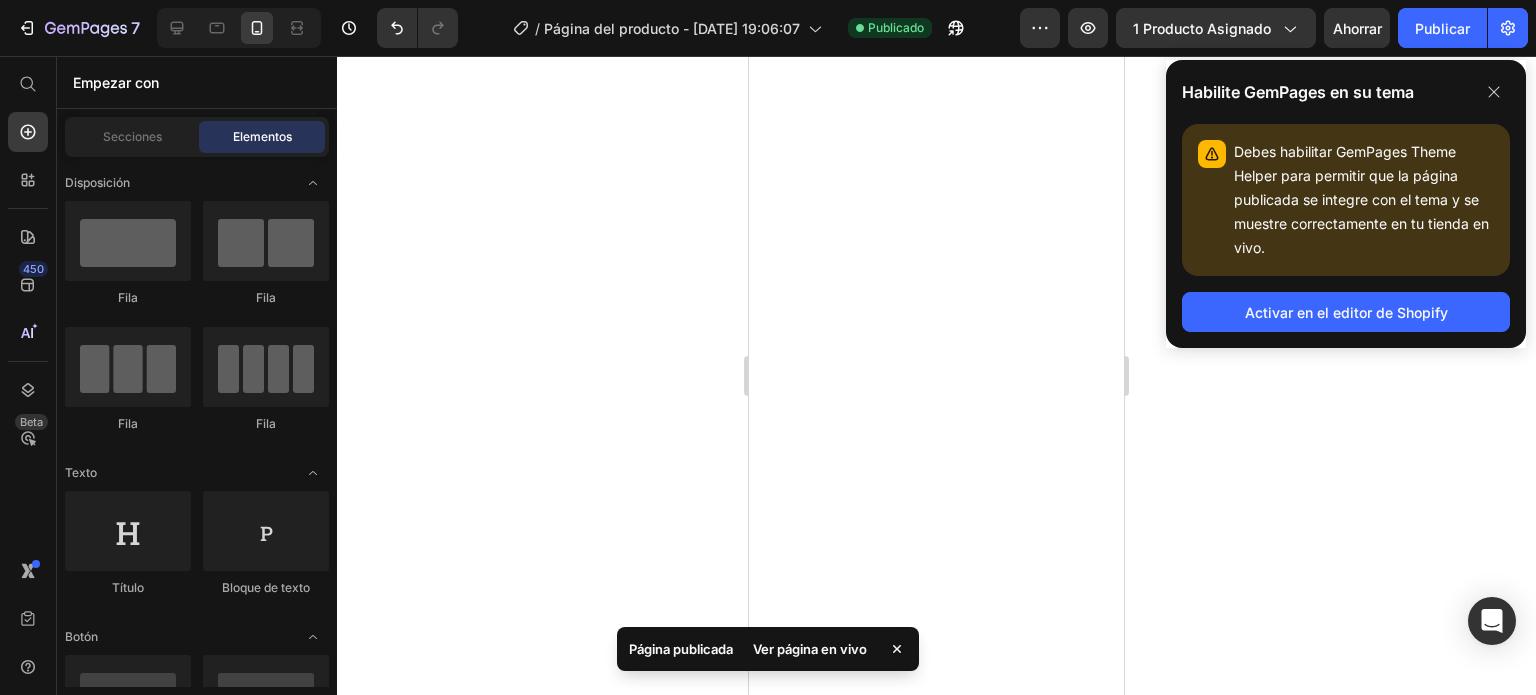 scroll, scrollTop: 0, scrollLeft: 0, axis: both 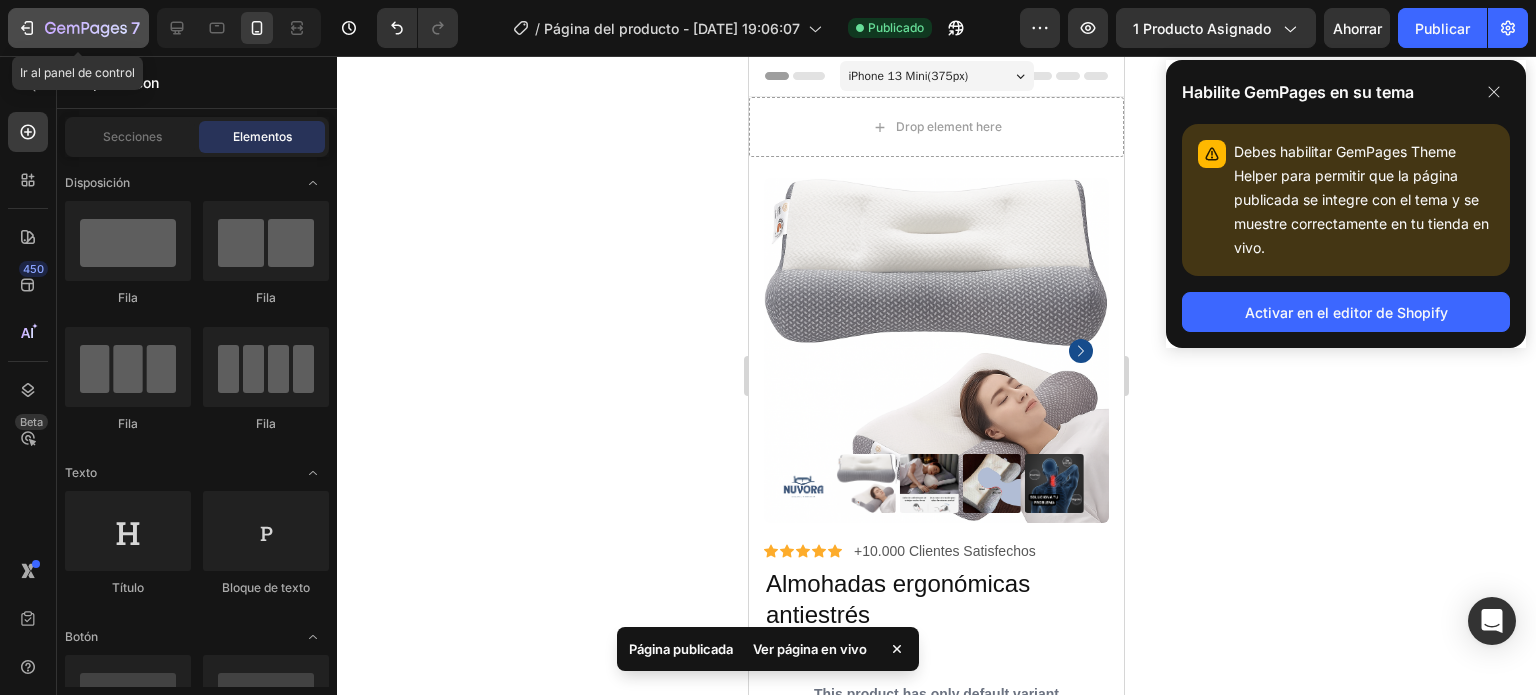 click on "7" at bounding box center [78, 28] 